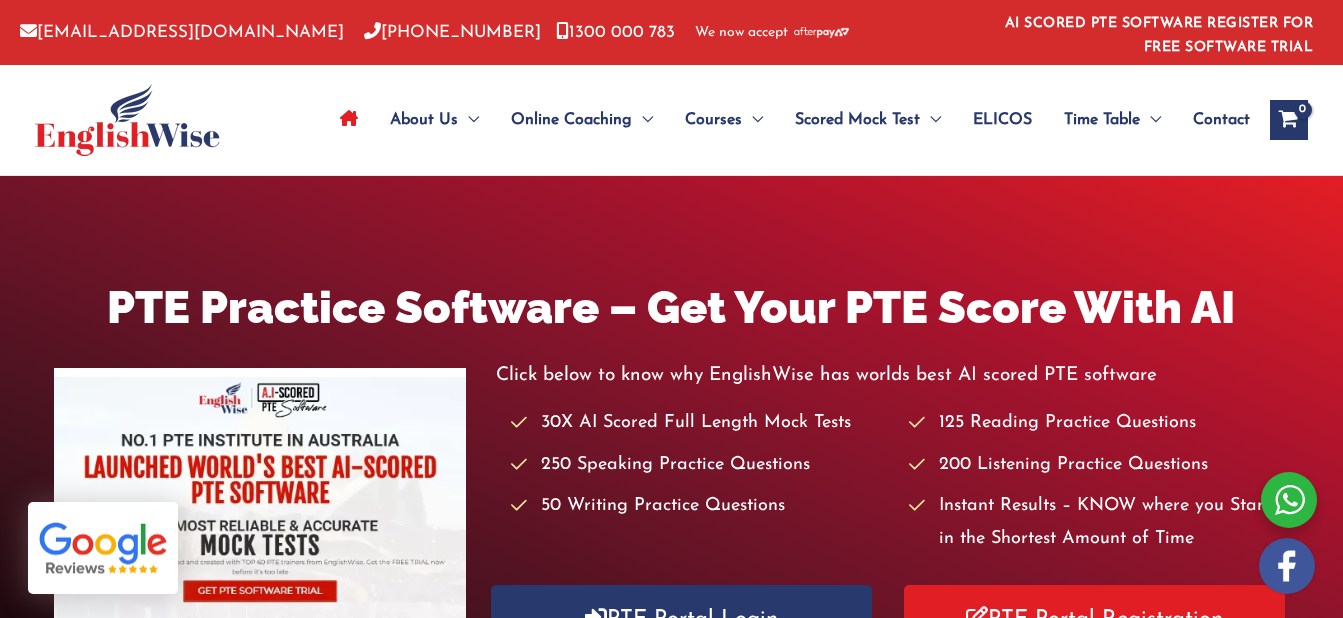 scroll, scrollTop: 0, scrollLeft: 0, axis: both 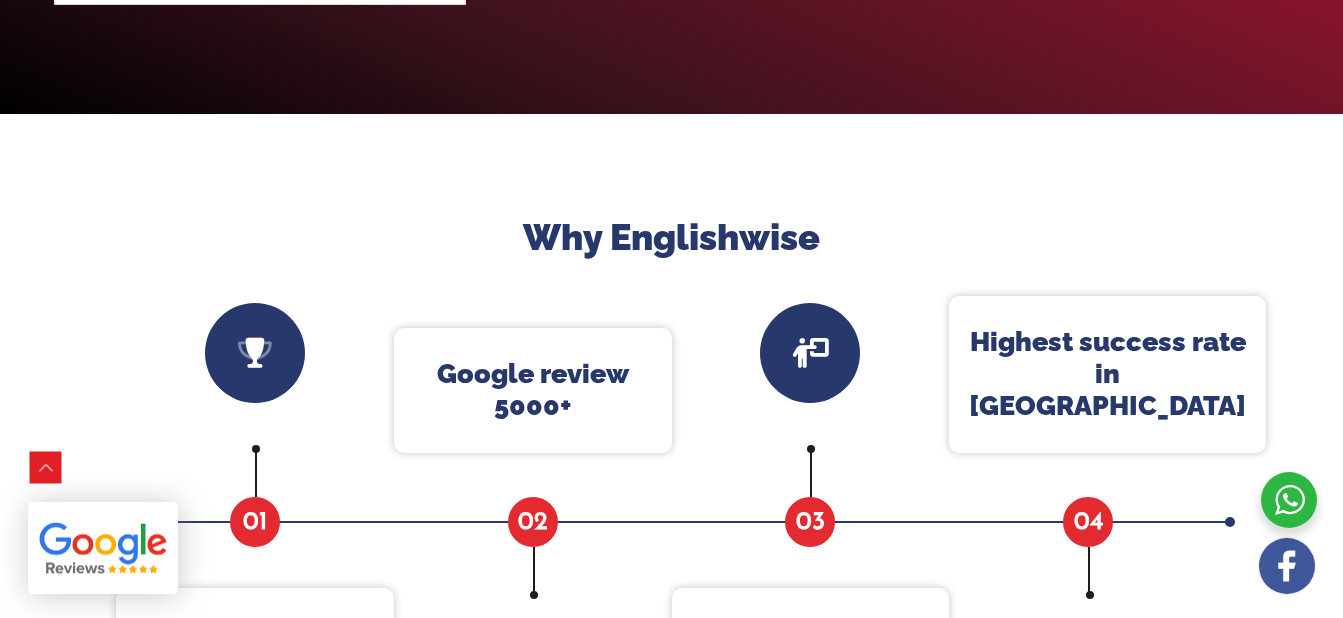 click on "PTE Portal Login" at bounding box center (681, -36) 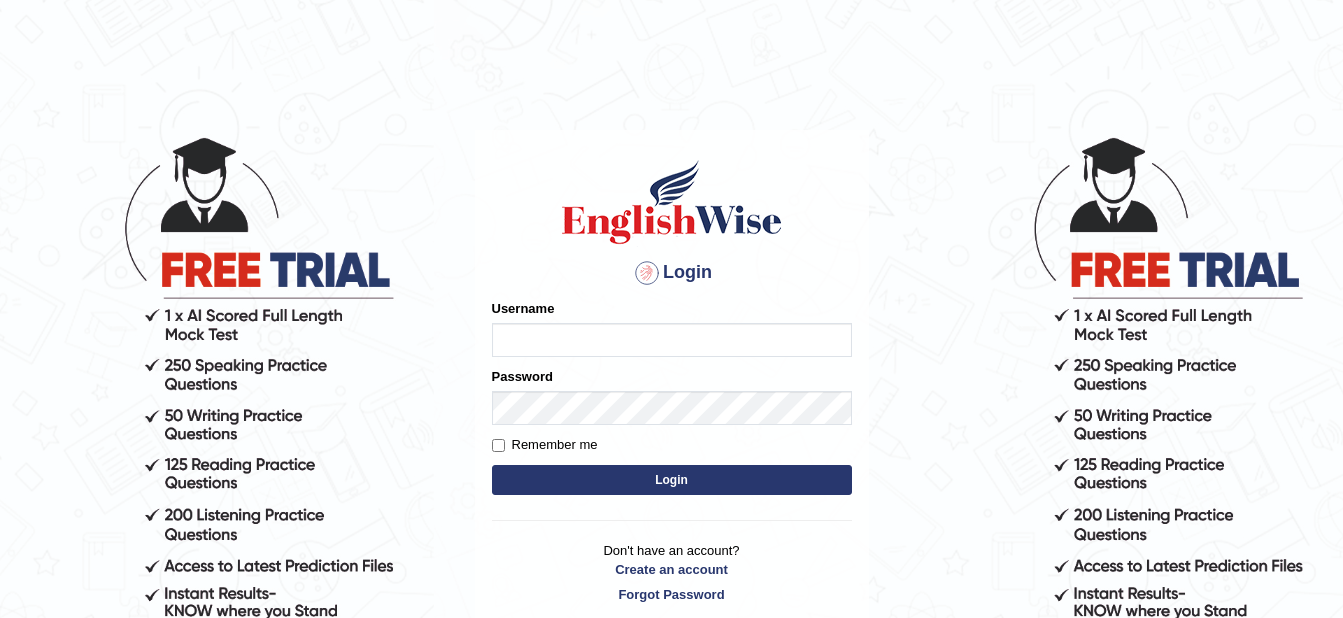 scroll, scrollTop: 0, scrollLeft: 0, axis: both 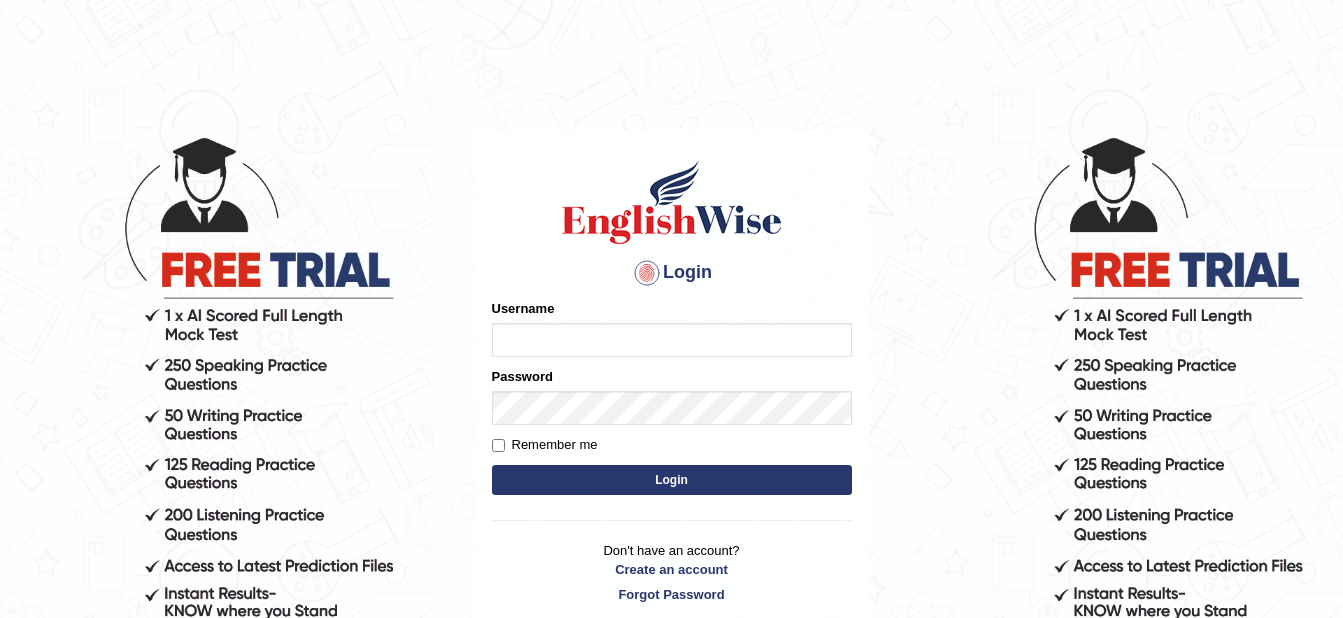 type on "NirmalaP" 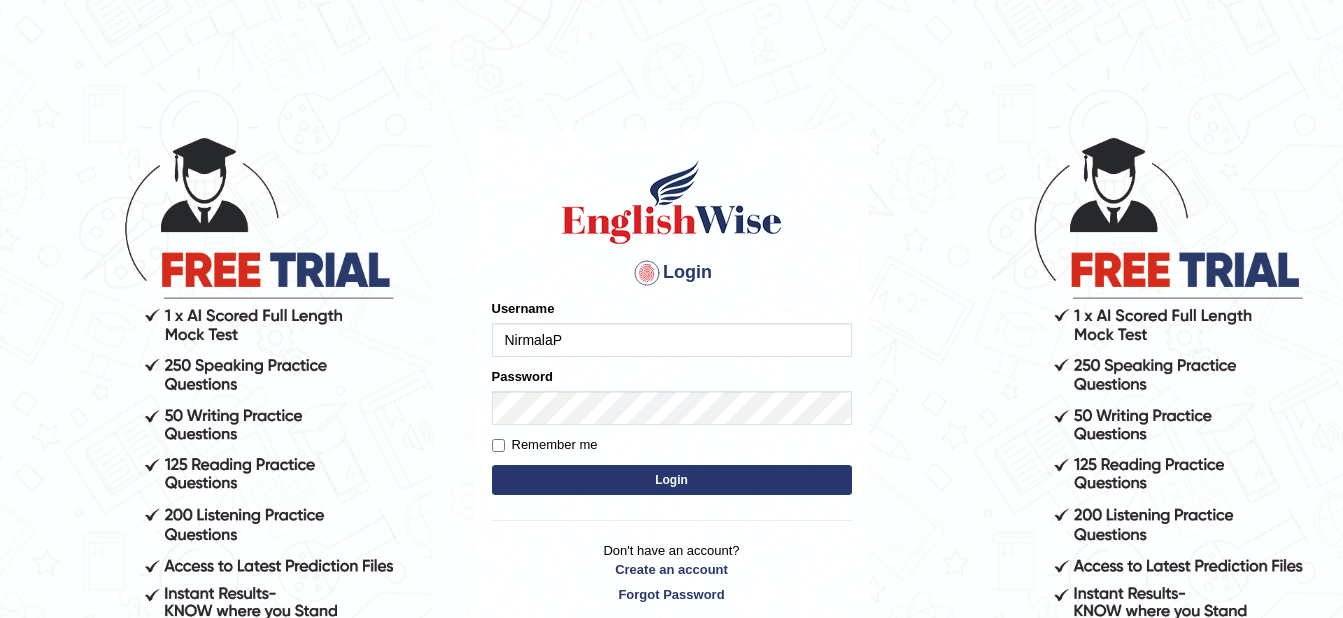 click on "Login" at bounding box center (672, 480) 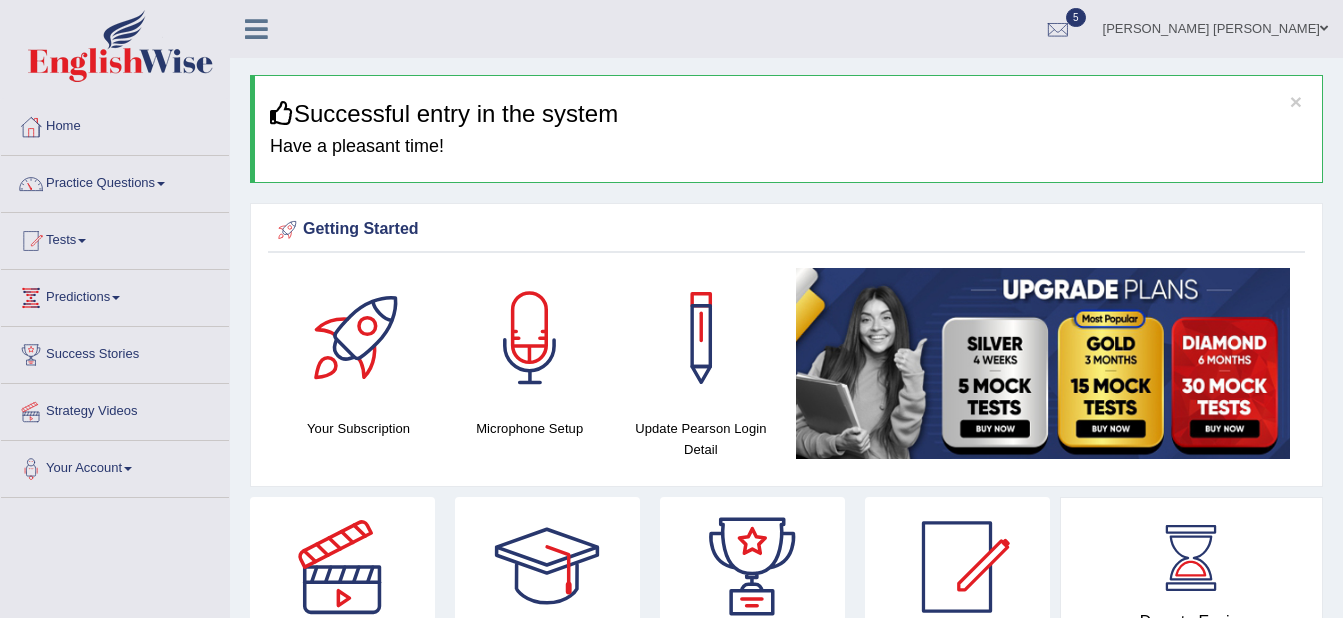 scroll, scrollTop: 0, scrollLeft: 0, axis: both 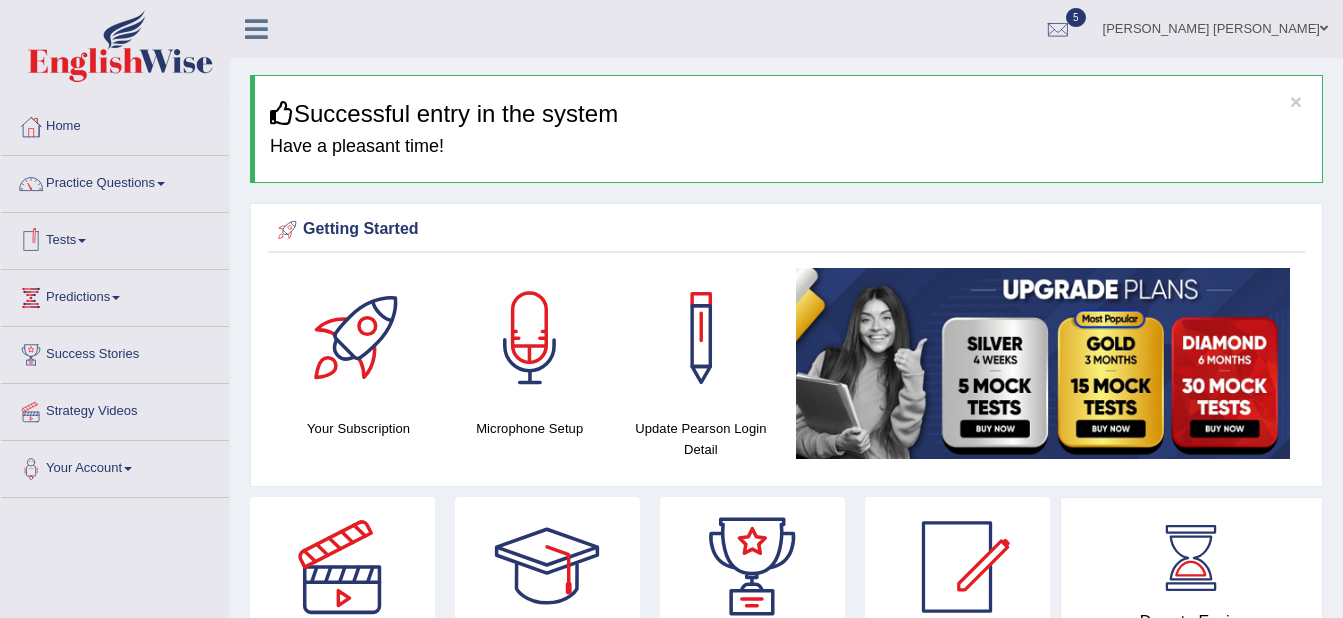 click at bounding box center (82, 241) 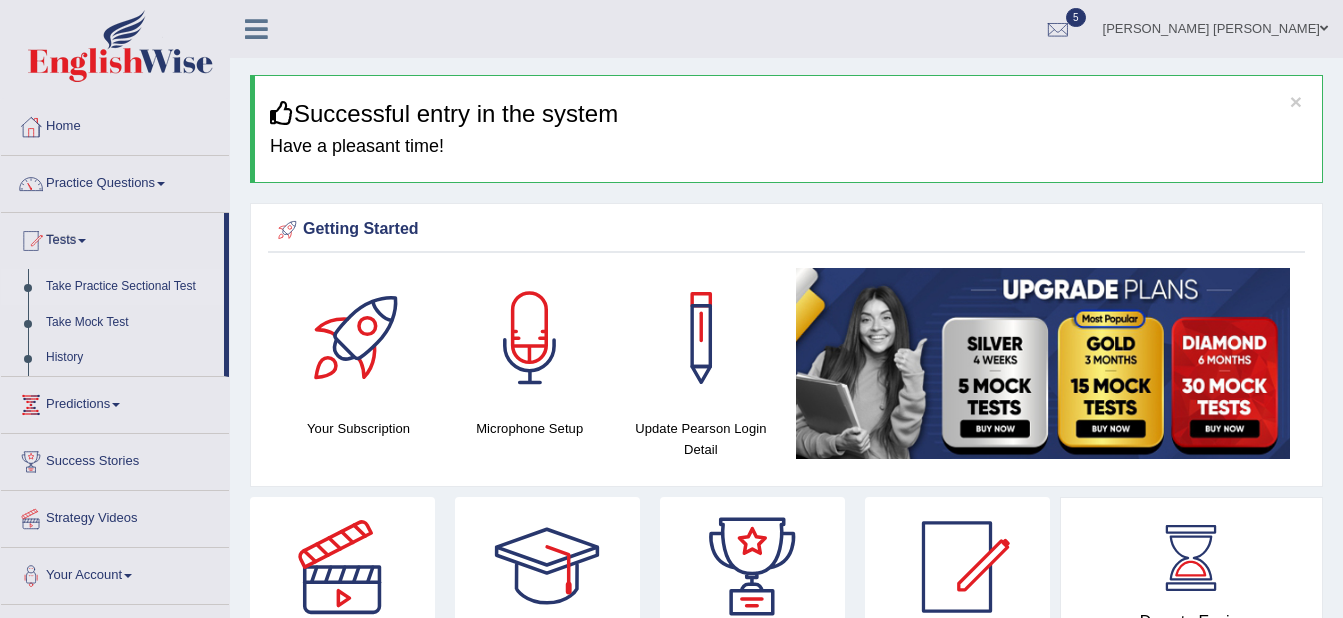 click on "Take Practice Sectional Test" at bounding box center [130, 287] 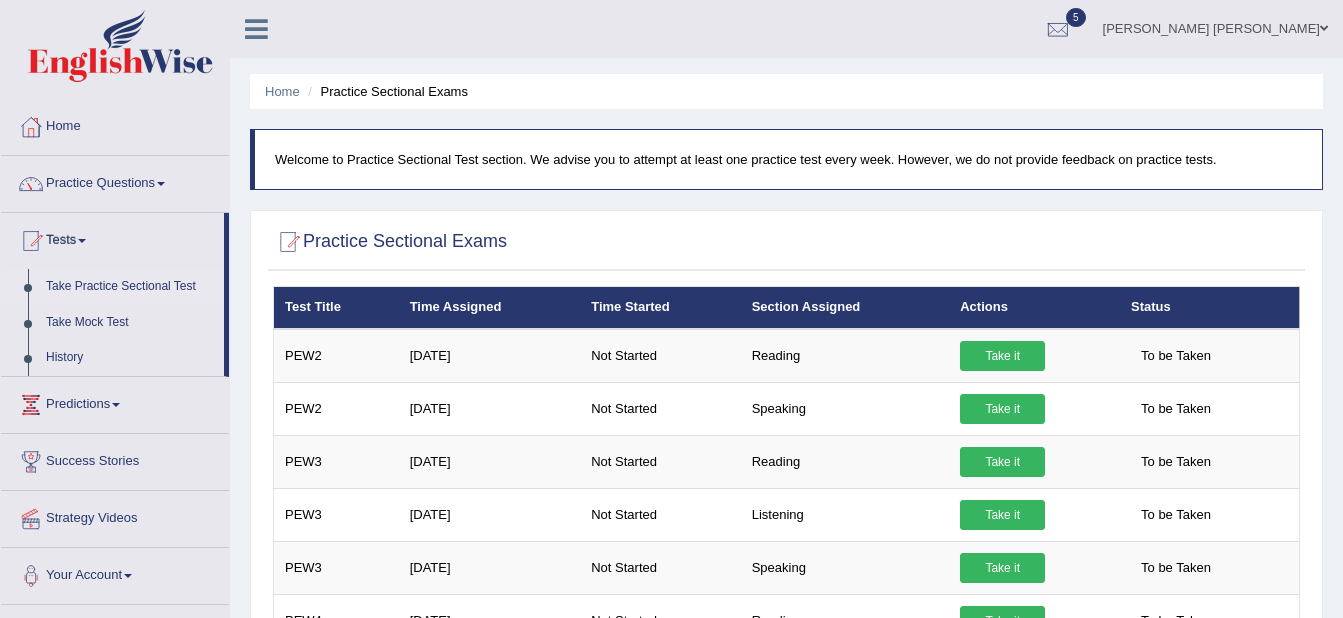 scroll, scrollTop: 0, scrollLeft: 0, axis: both 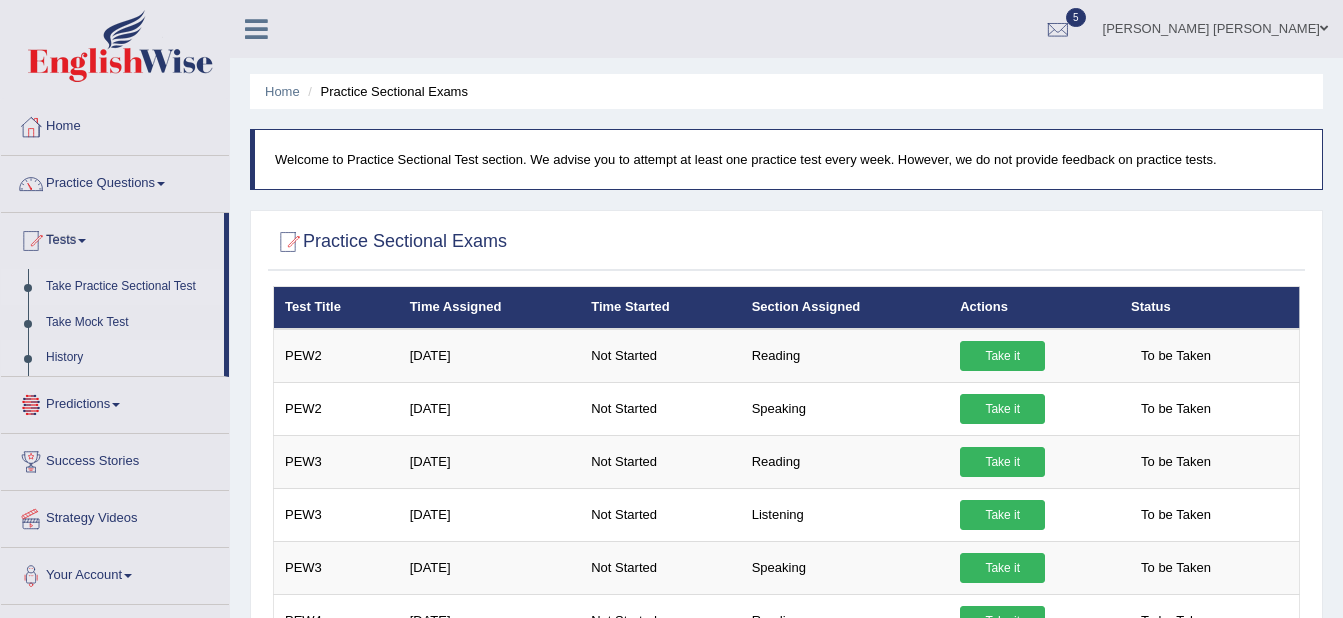 click on "History" at bounding box center (130, 358) 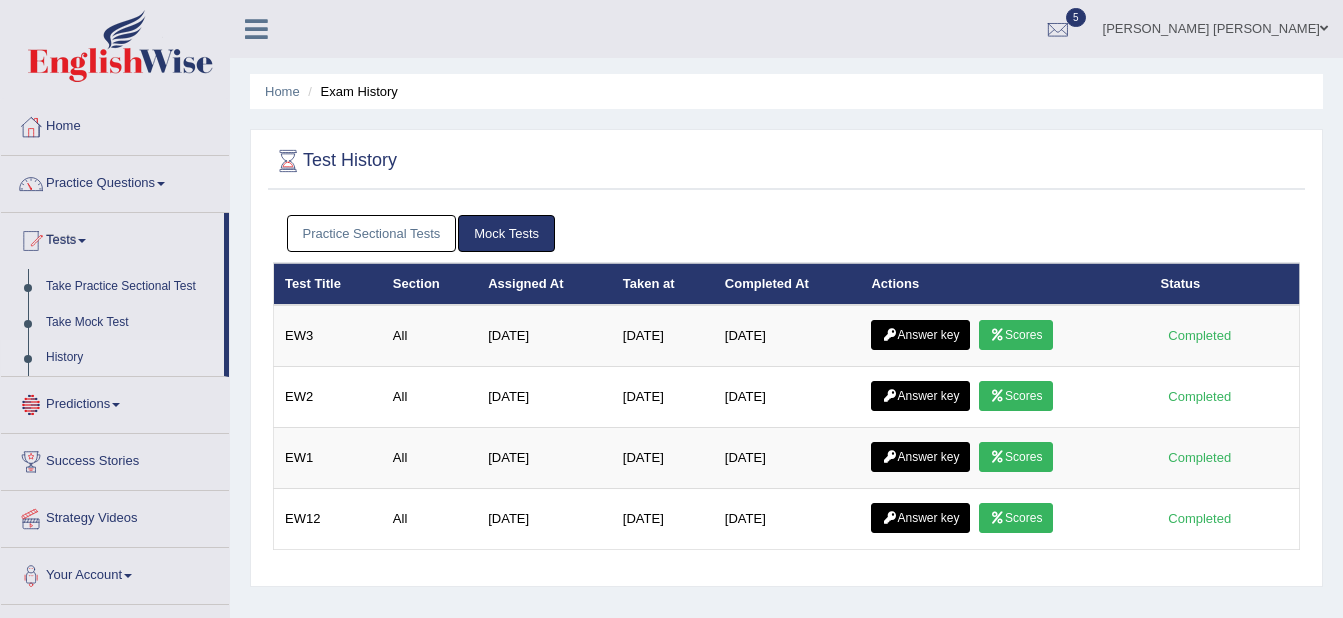 scroll, scrollTop: 0, scrollLeft: 0, axis: both 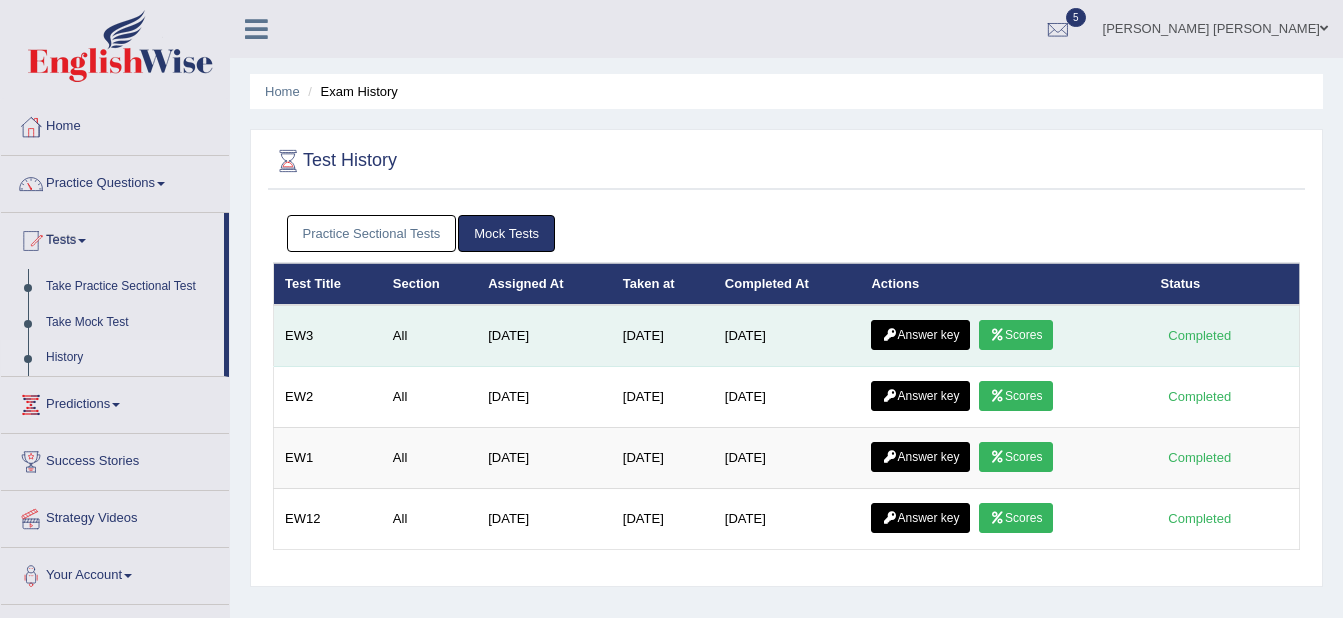 click on "Scores" at bounding box center [1016, 335] 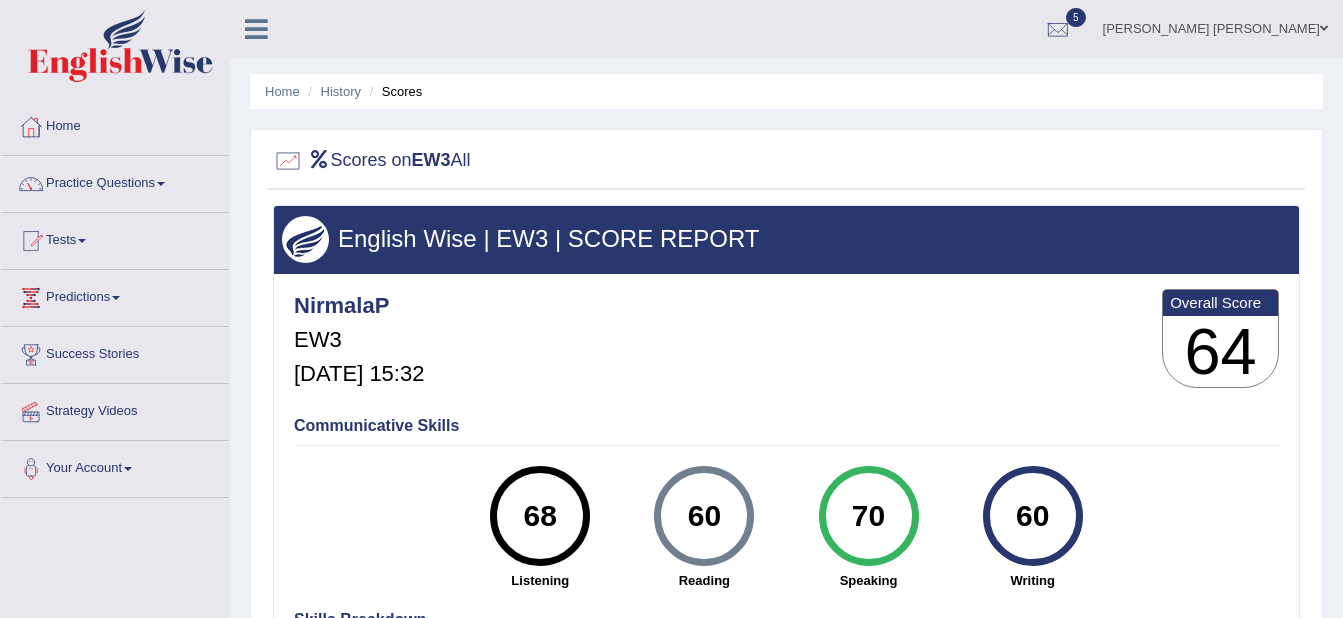scroll, scrollTop: 0, scrollLeft: 0, axis: both 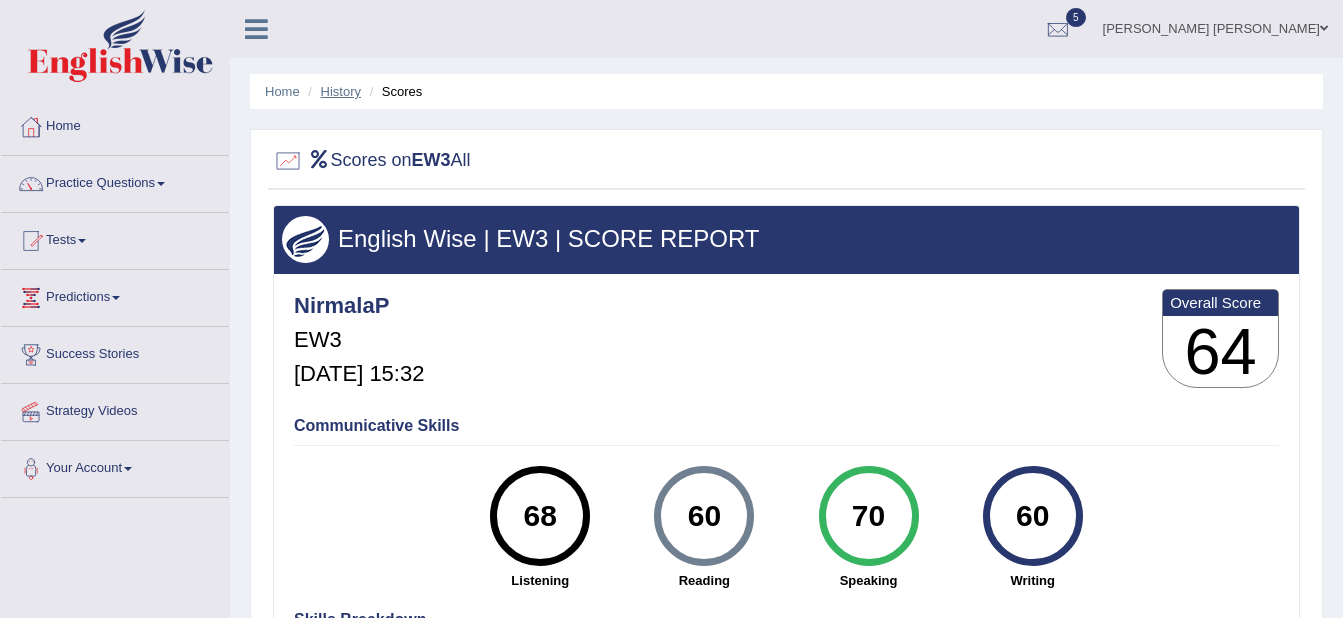 click on "History" at bounding box center [341, 91] 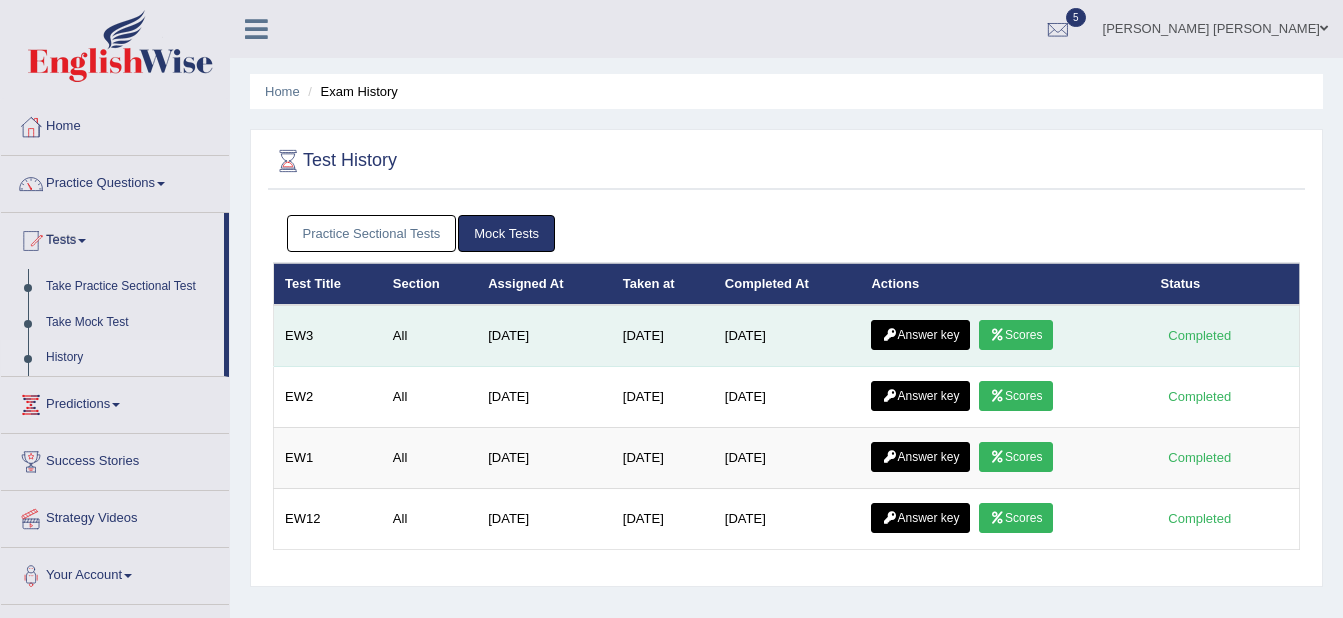 scroll, scrollTop: 0, scrollLeft: 0, axis: both 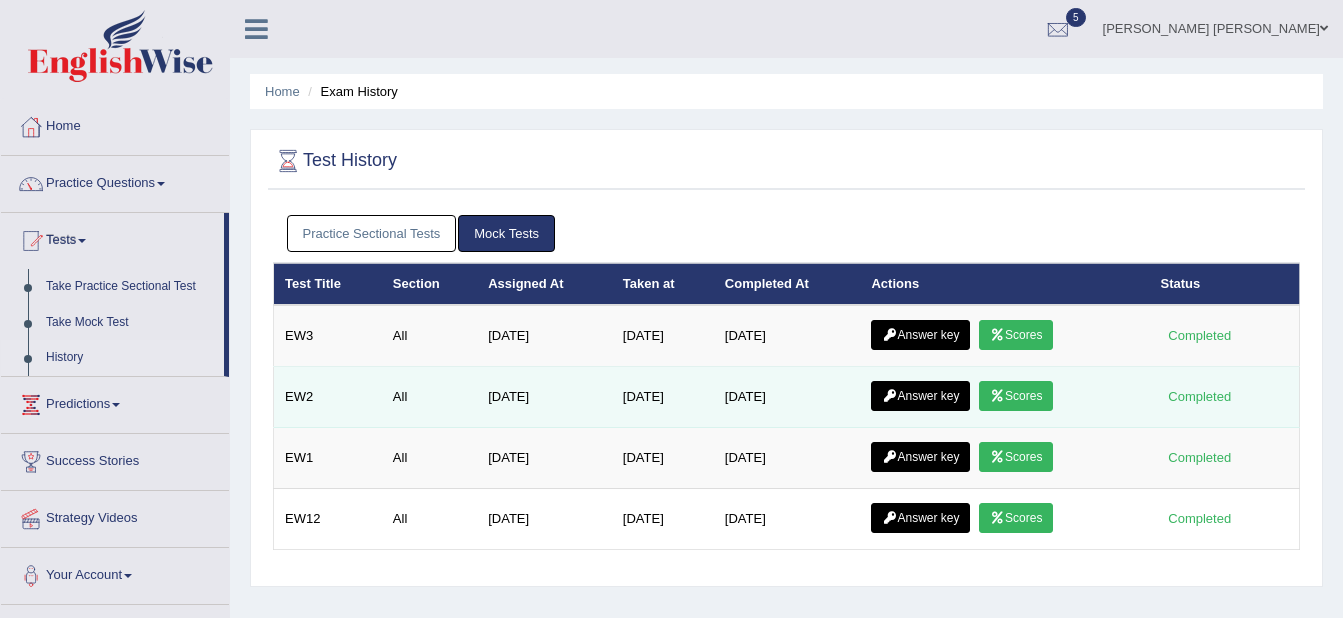 click on "Scores" at bounding box center [1016, 396] 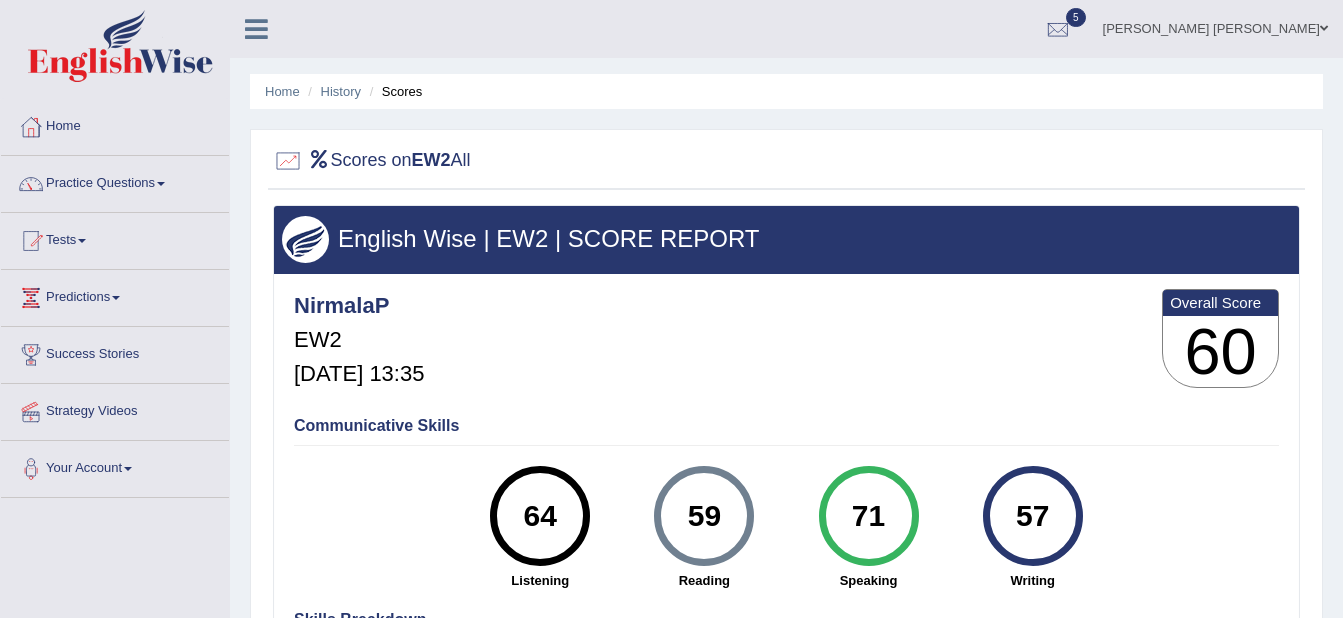 scroll, scrollTop: 0, scrollLeft: 0, axis: both 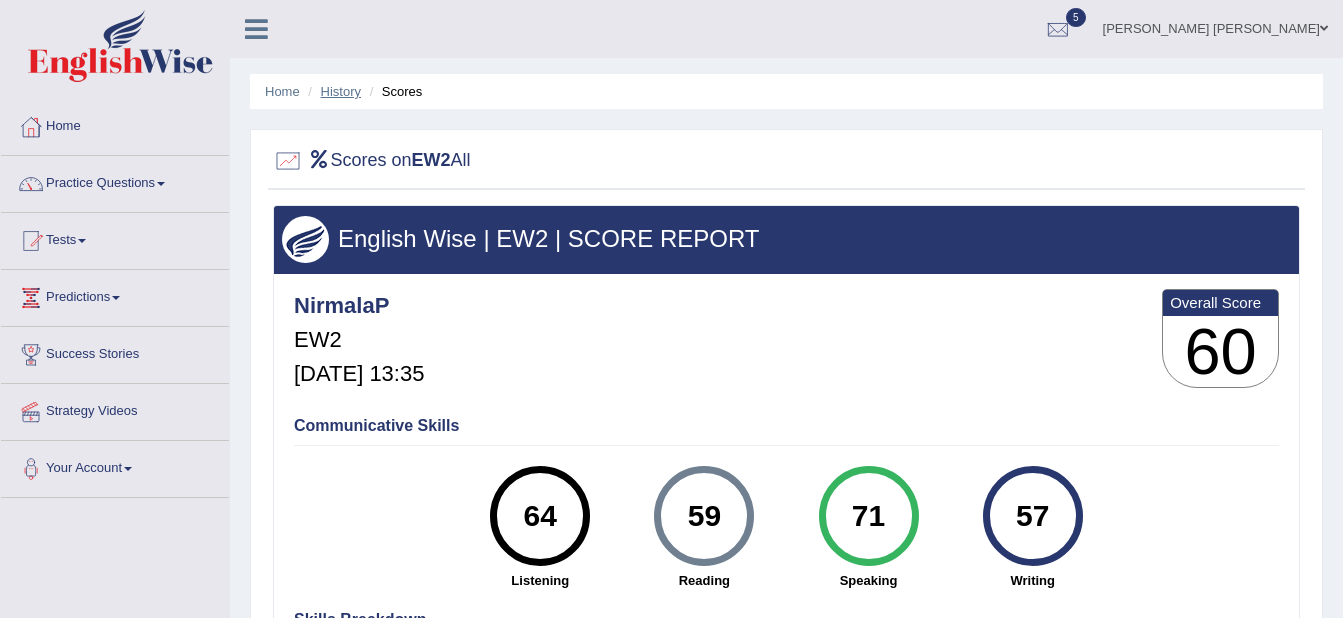 click on "History" at bounding box center (341, 91) 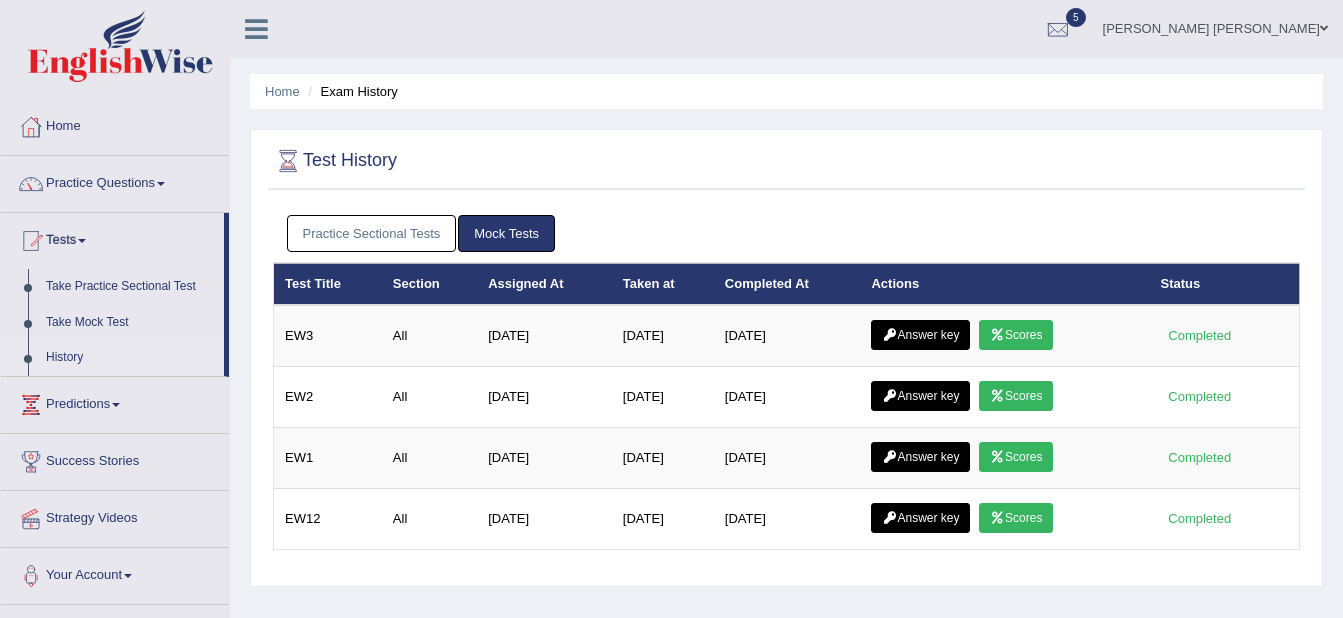 scroll, scrollTop: 0, scrollLeft: 0, axis: both 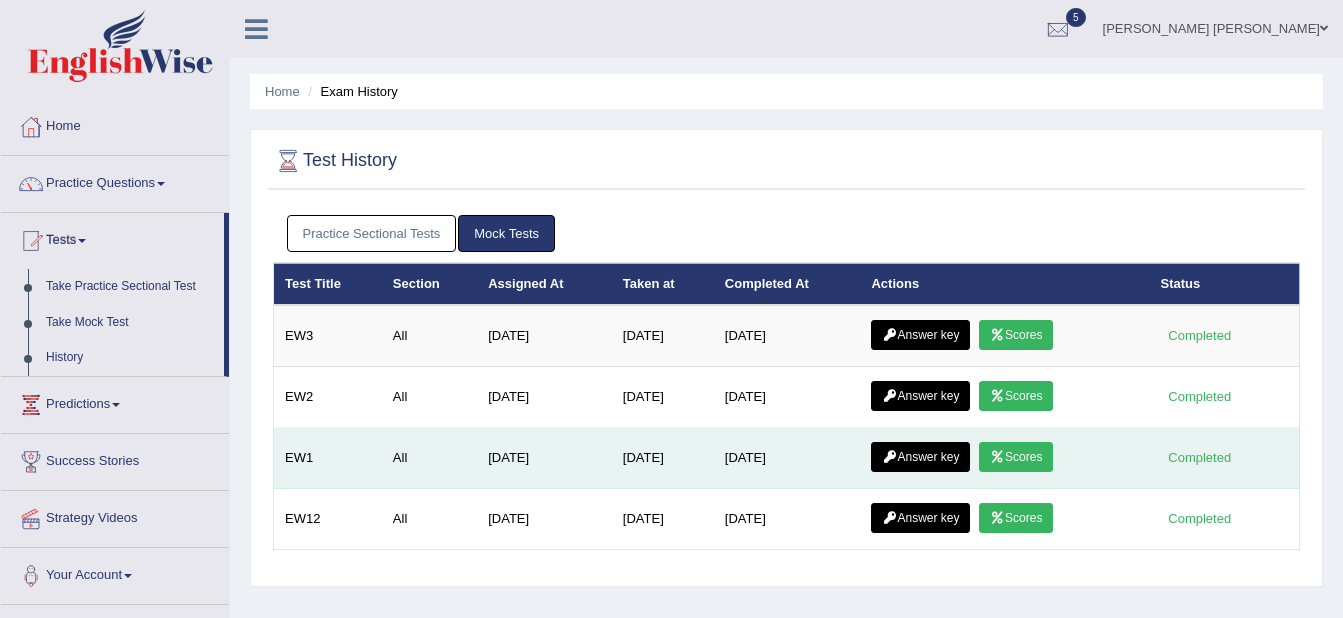 click on "Scores" at bounding box center (1016, 457) 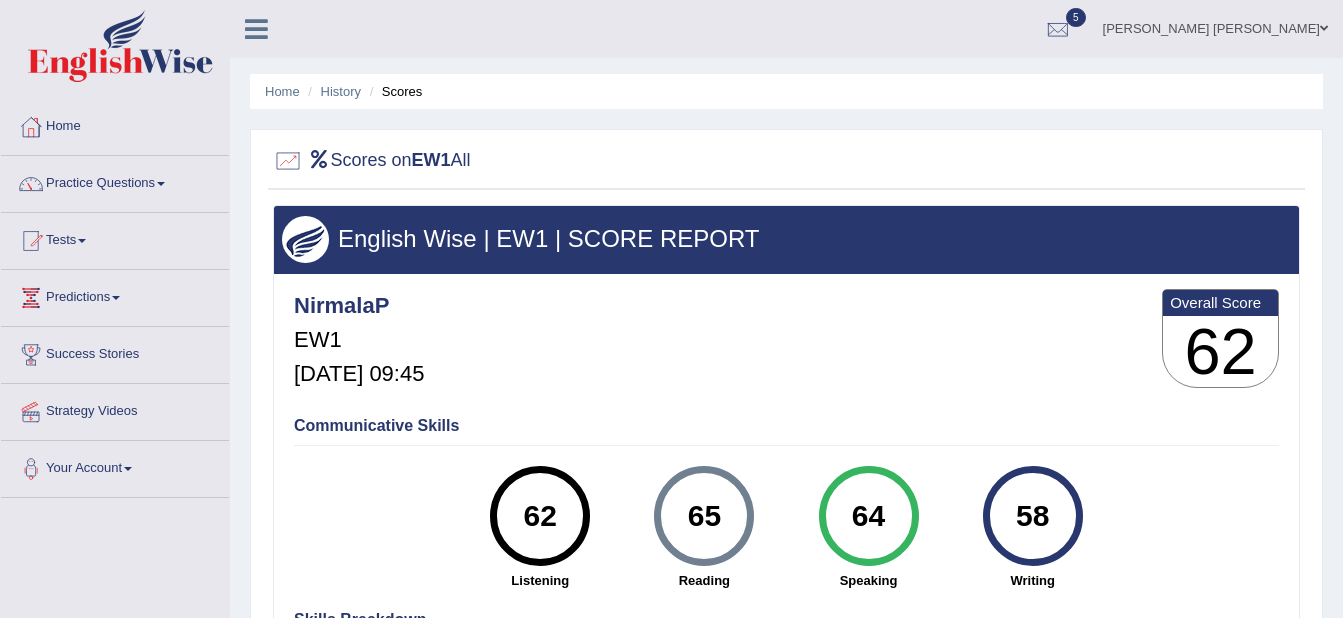 scroll, scrollTop: 0, scrollLeft: 0, axis: both 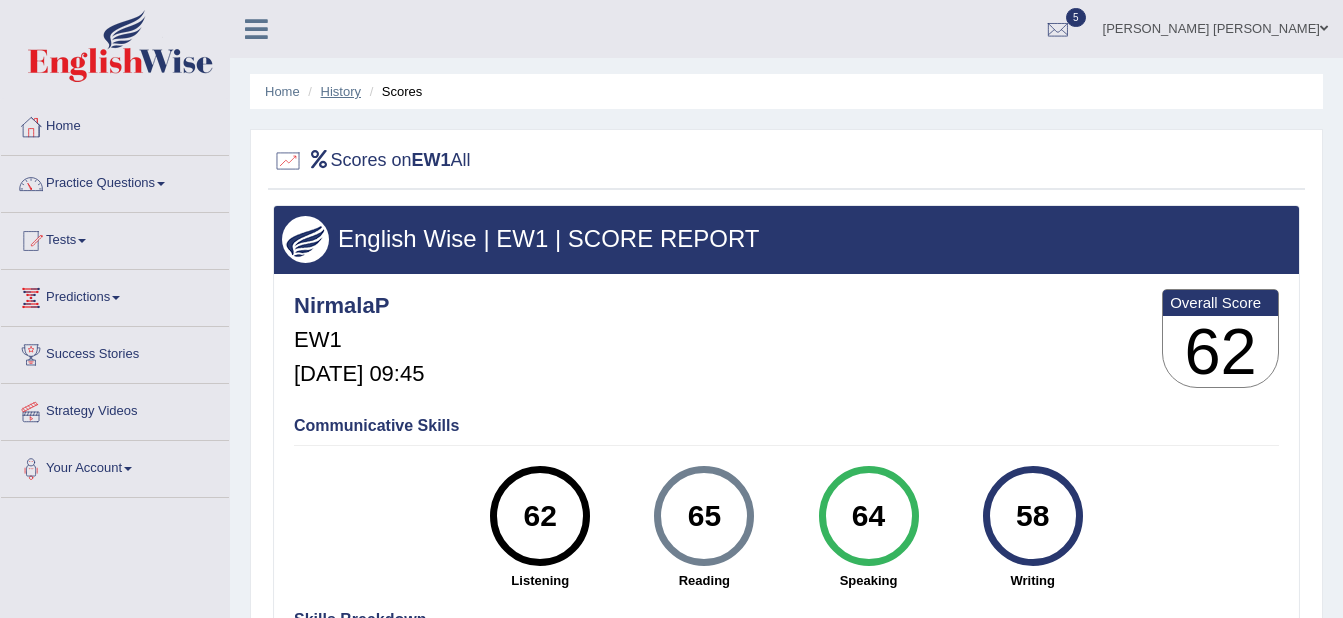 click on "History" at bounding box center [341, 91] 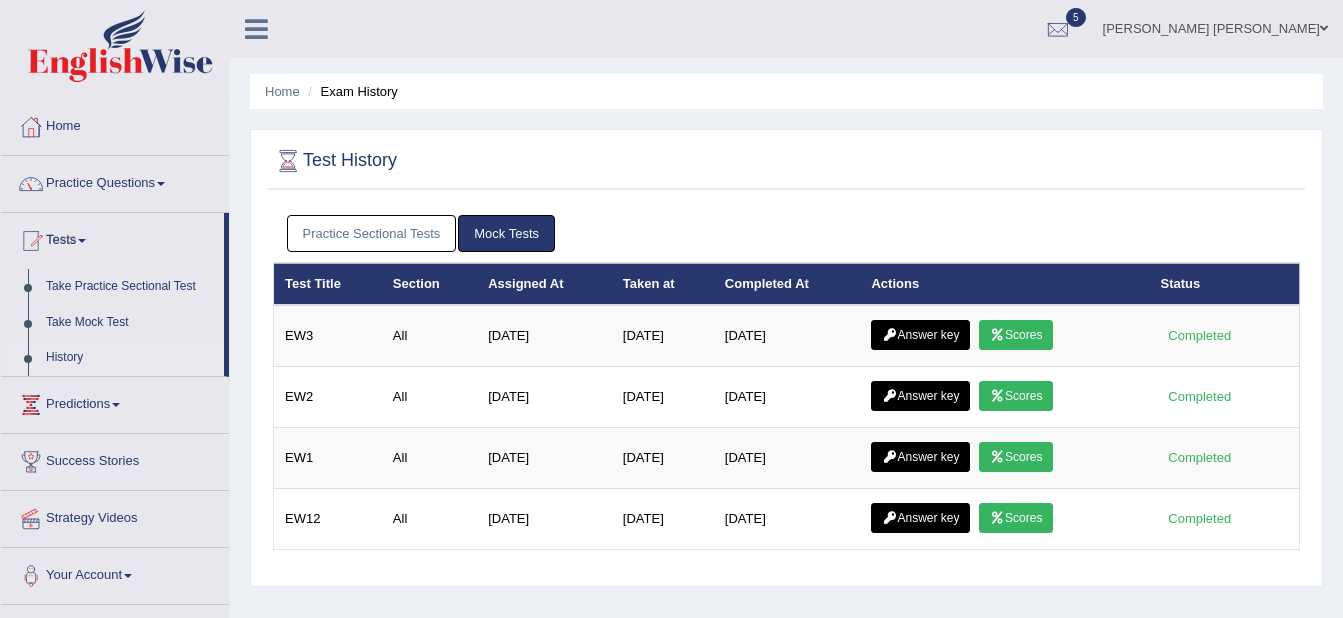 scroll, scrollTop: 152, scrollLeft: 0, axis: vertical 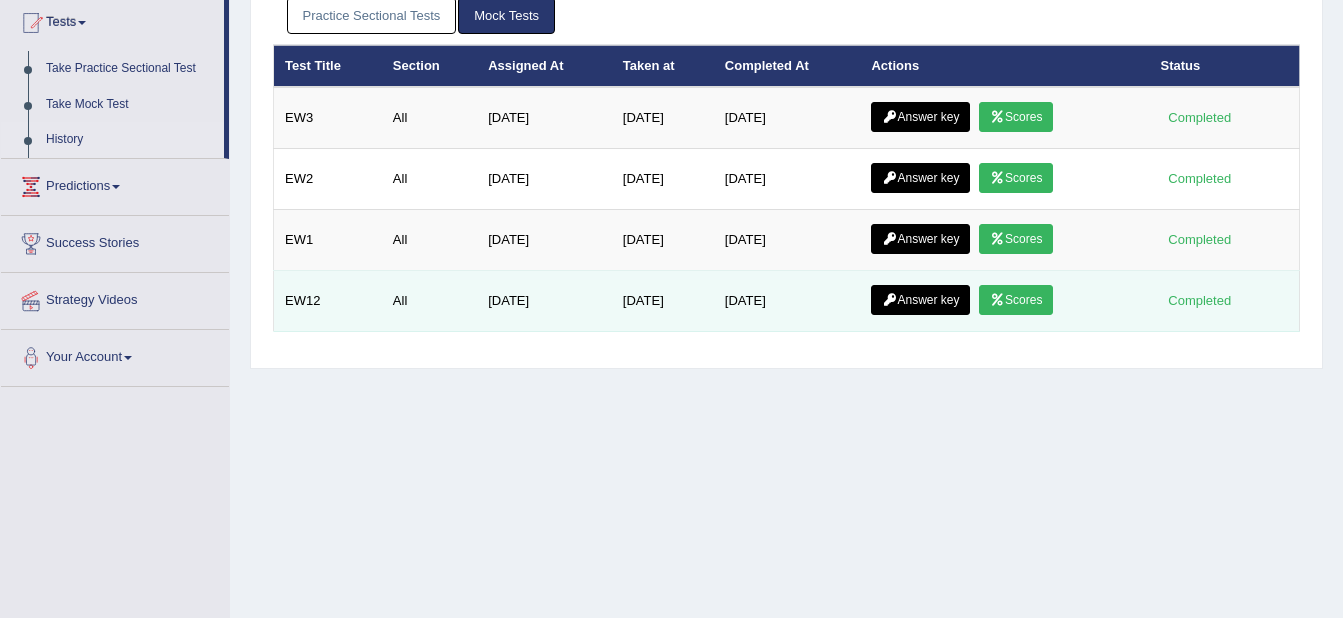 click on "Scores" at bounding box center (1016, 300) 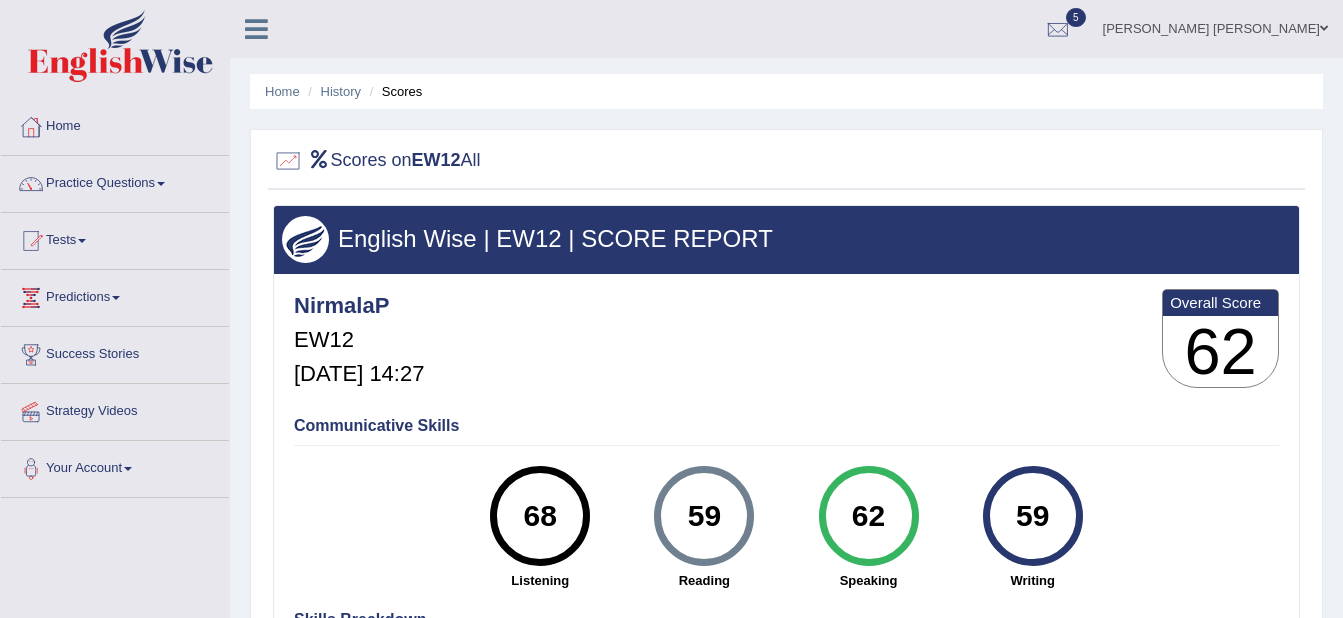 scroll, scrollTop: 0, scrollLeft: 0, axis: both 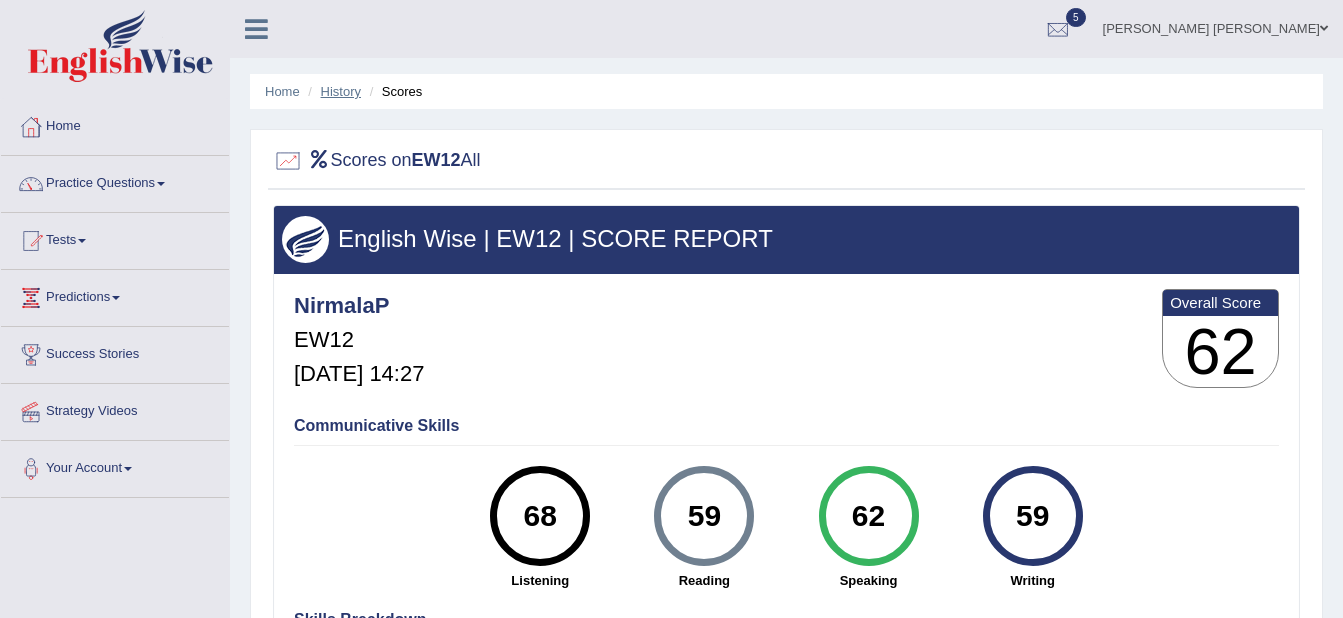 click on "History" at bounding box center (341, 91) 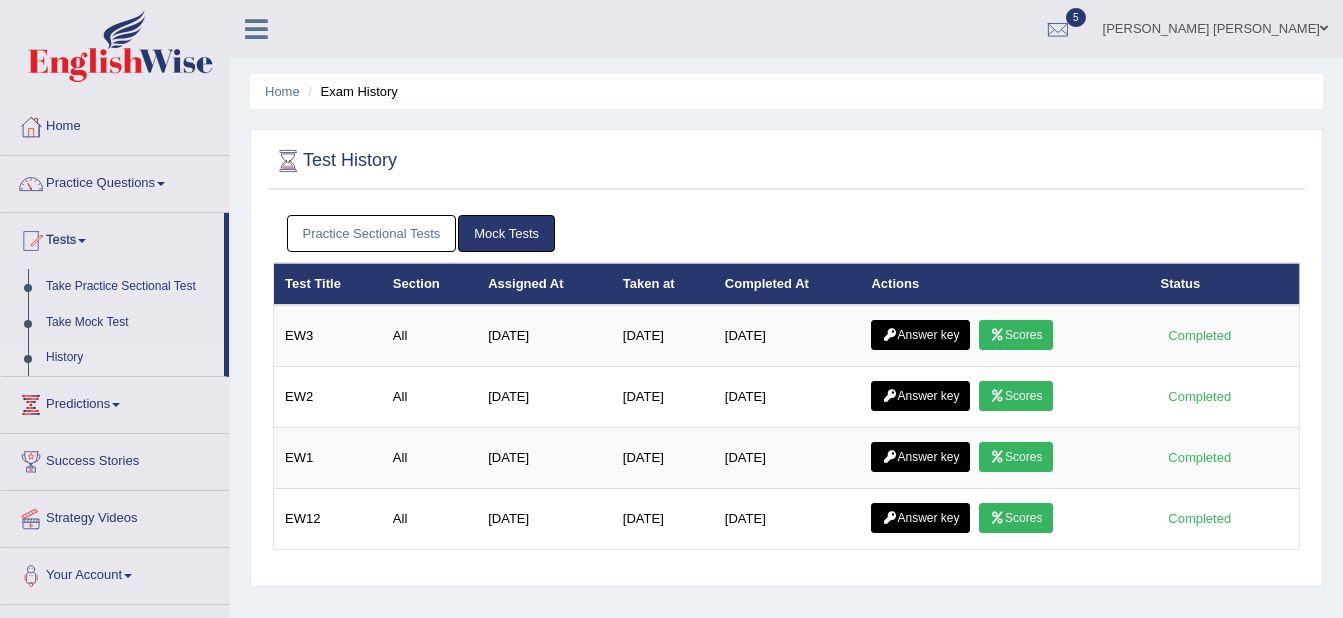 scroll, scrollTop: 0, scrollLeft: 0, axis: both 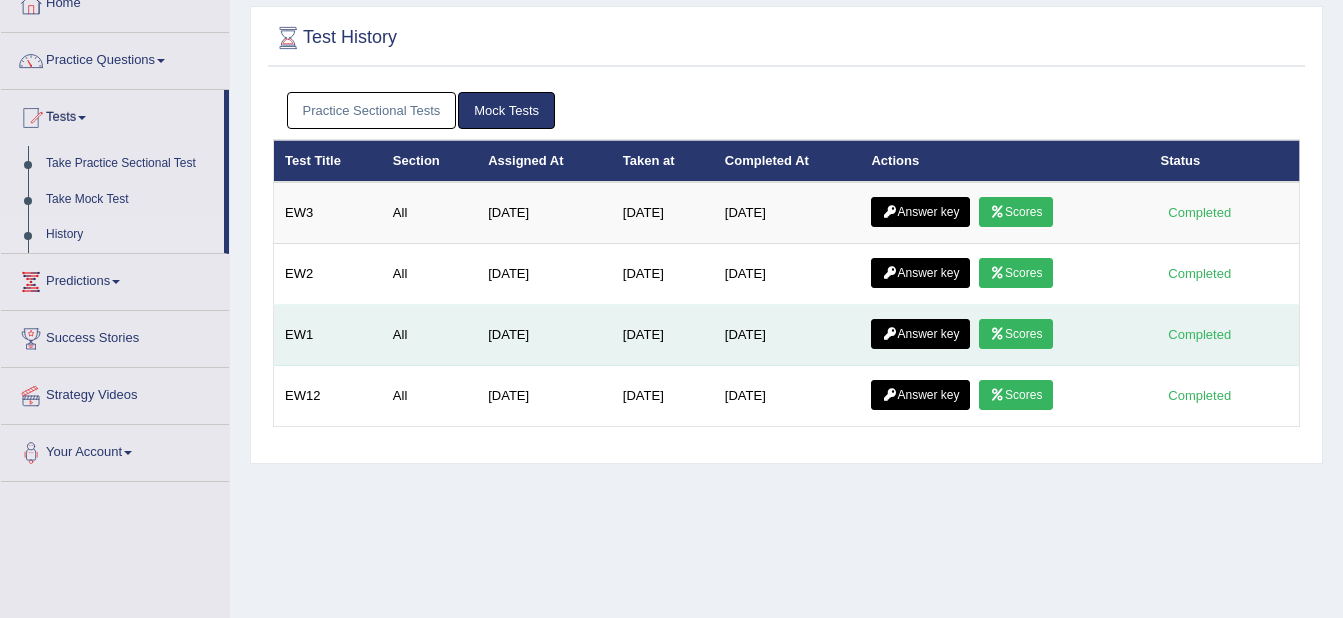 click on "Scores" at bounding box center [1016, 334] 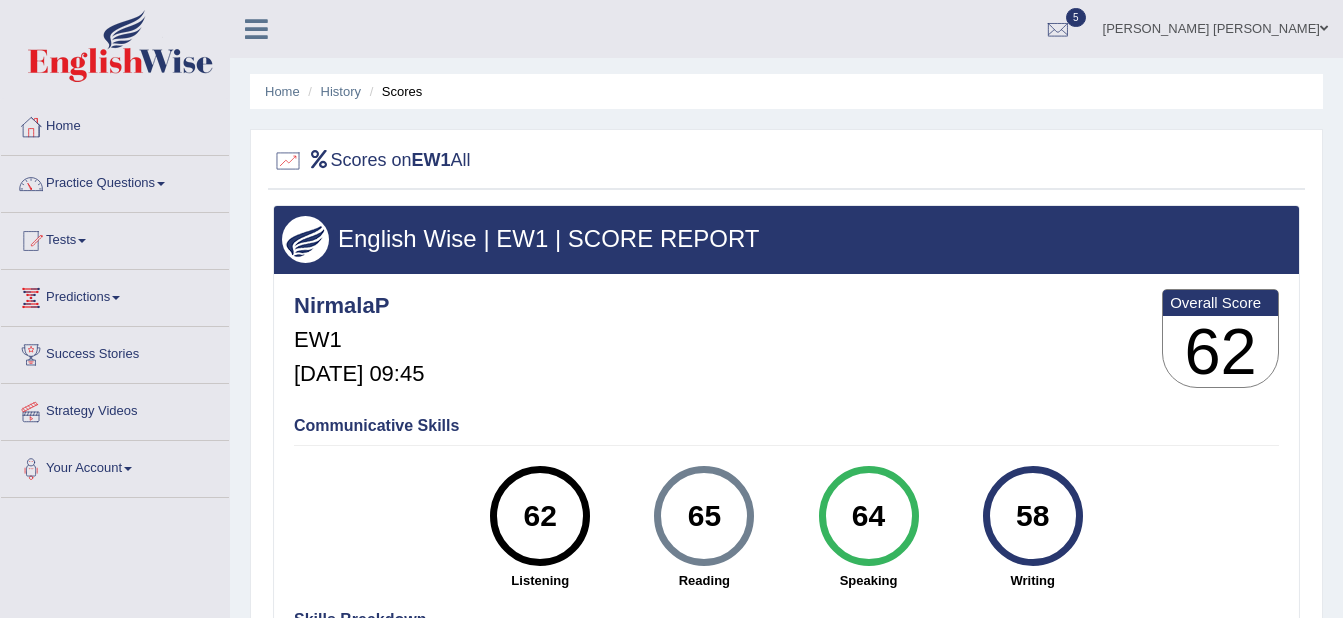 scroll, scrollTop: 0, scrollLeft: 0, axis: both 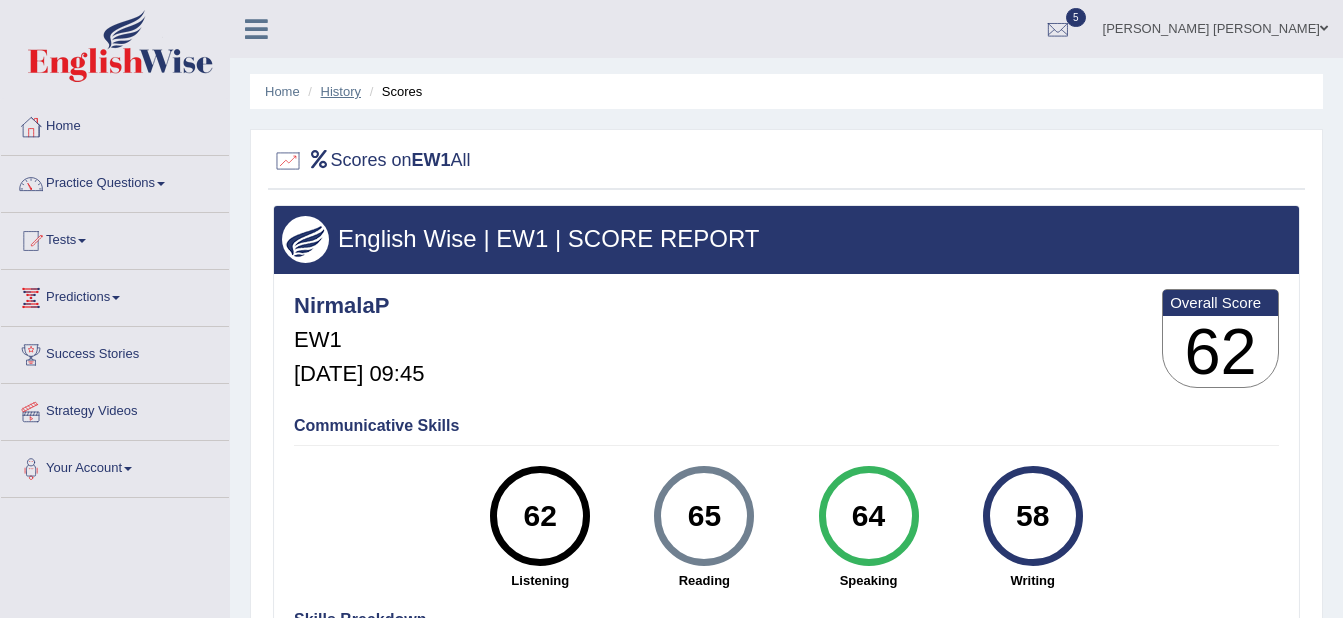 click on "History" at bounding box center (341, 91) 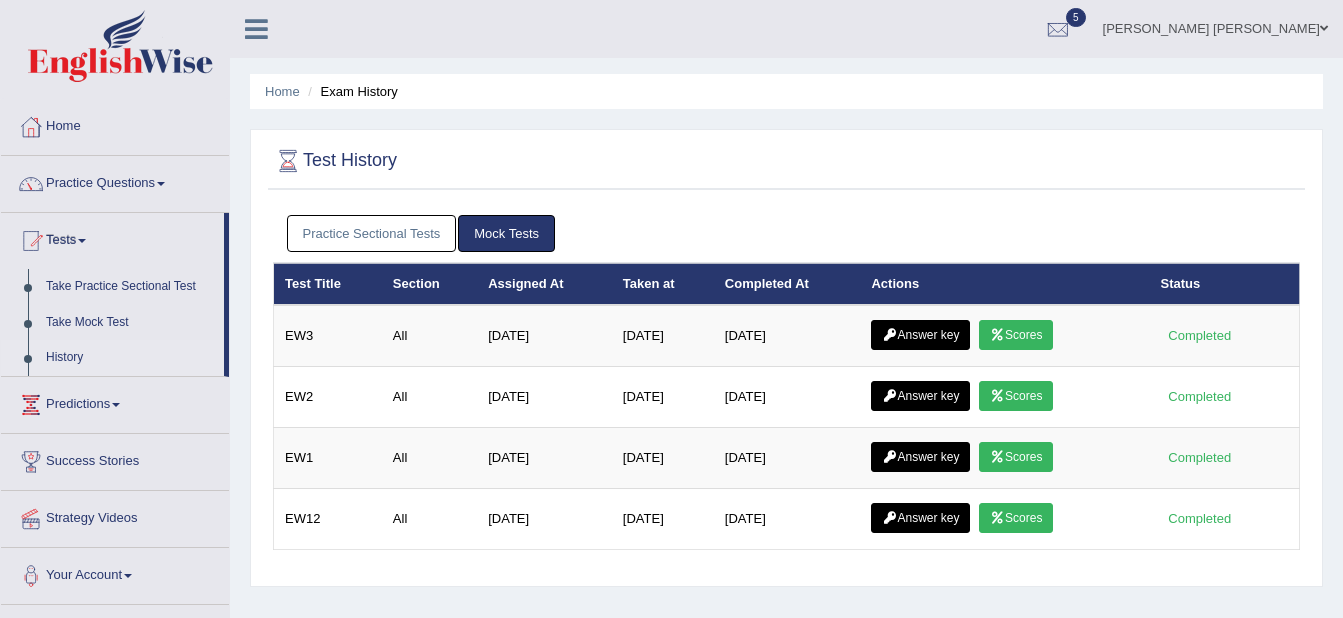 scroll, scrollTop: 0, scrollLeft: 0, axis: both 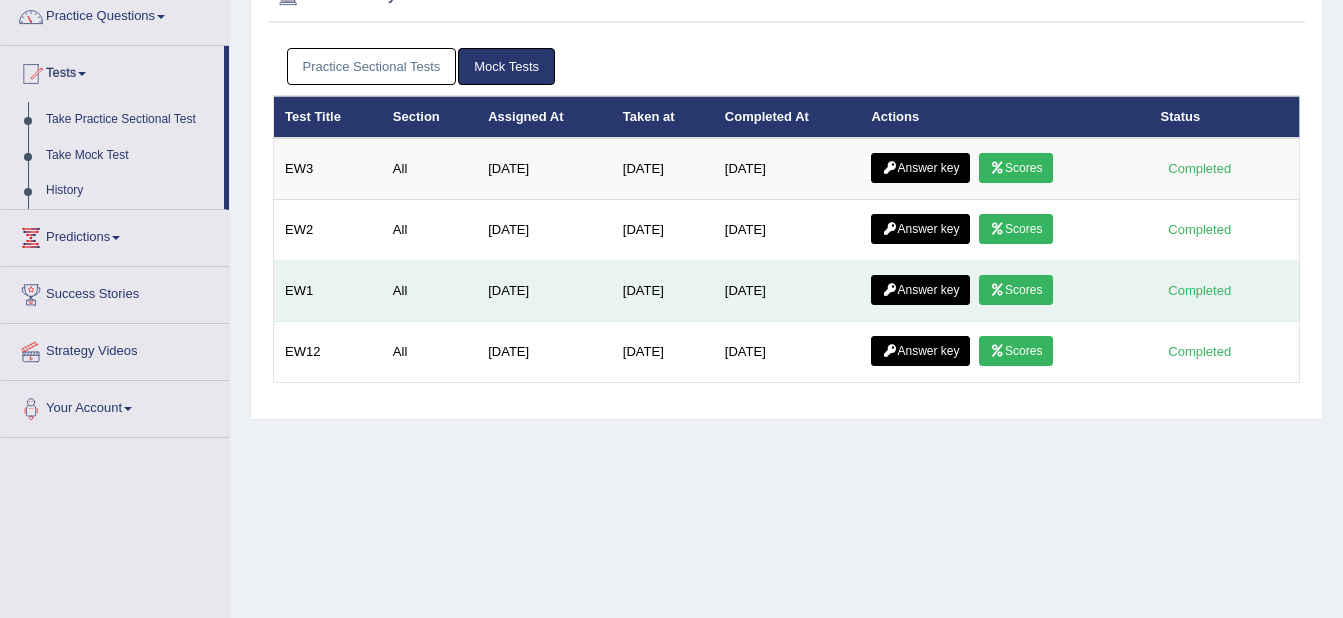 click on "Answer key" at bounding box center [920, 290] 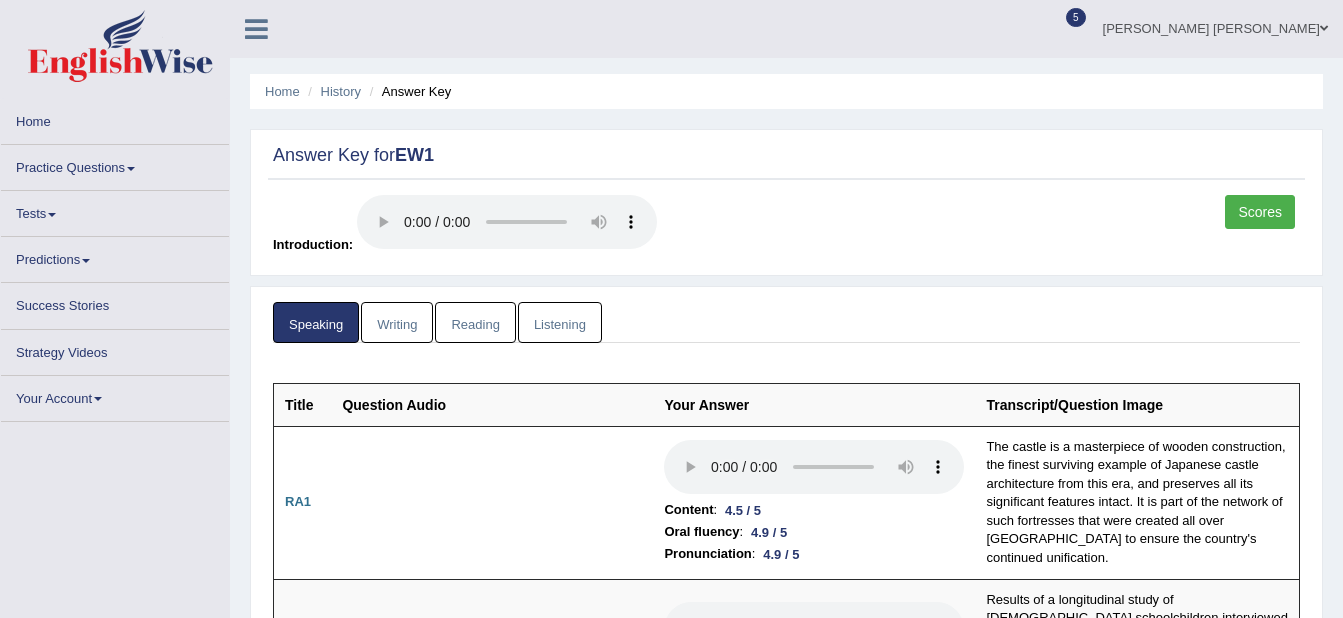 scroll, scrollTop: 0, scrollLeft: 0, axis: both 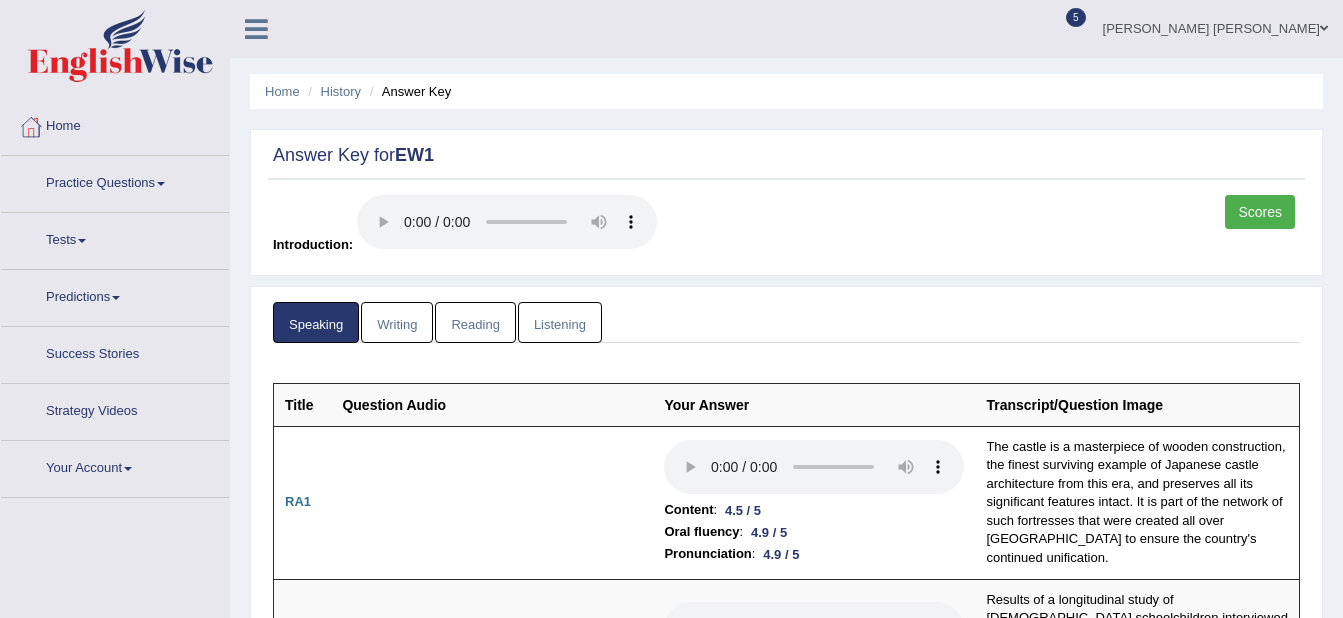 click on "Reading" at bounding box center (475, 322) 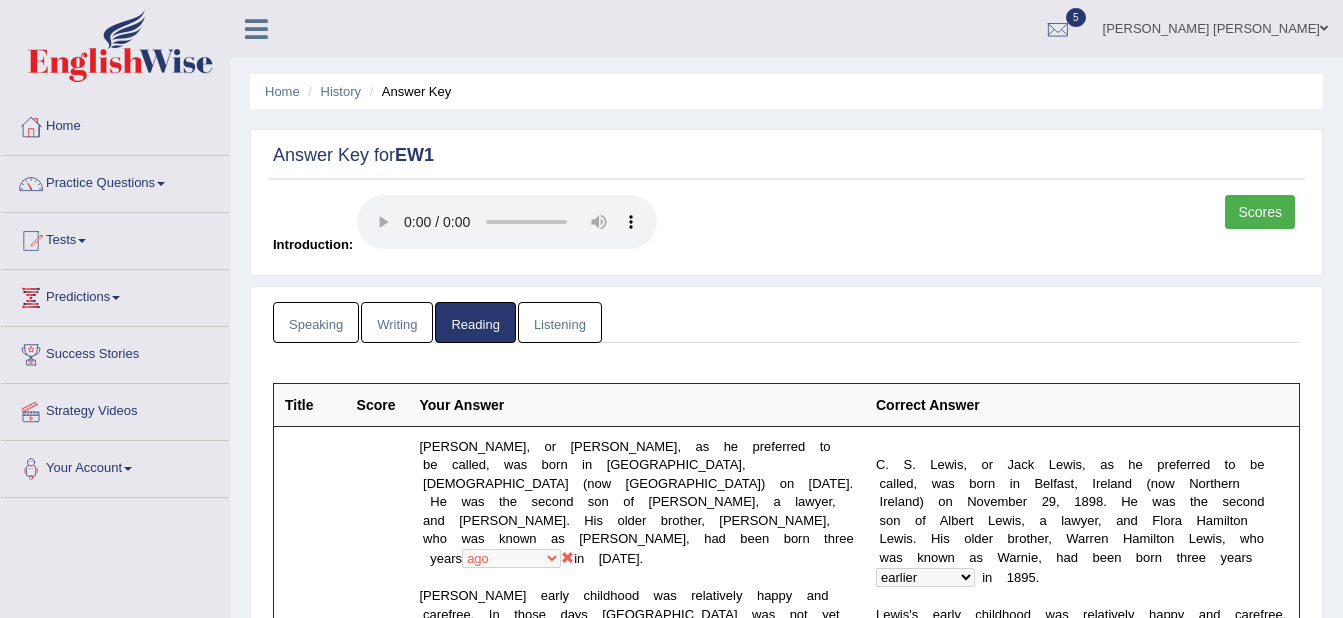 scroll, scrollTop: 0, scrollLeft: 0, axis: both 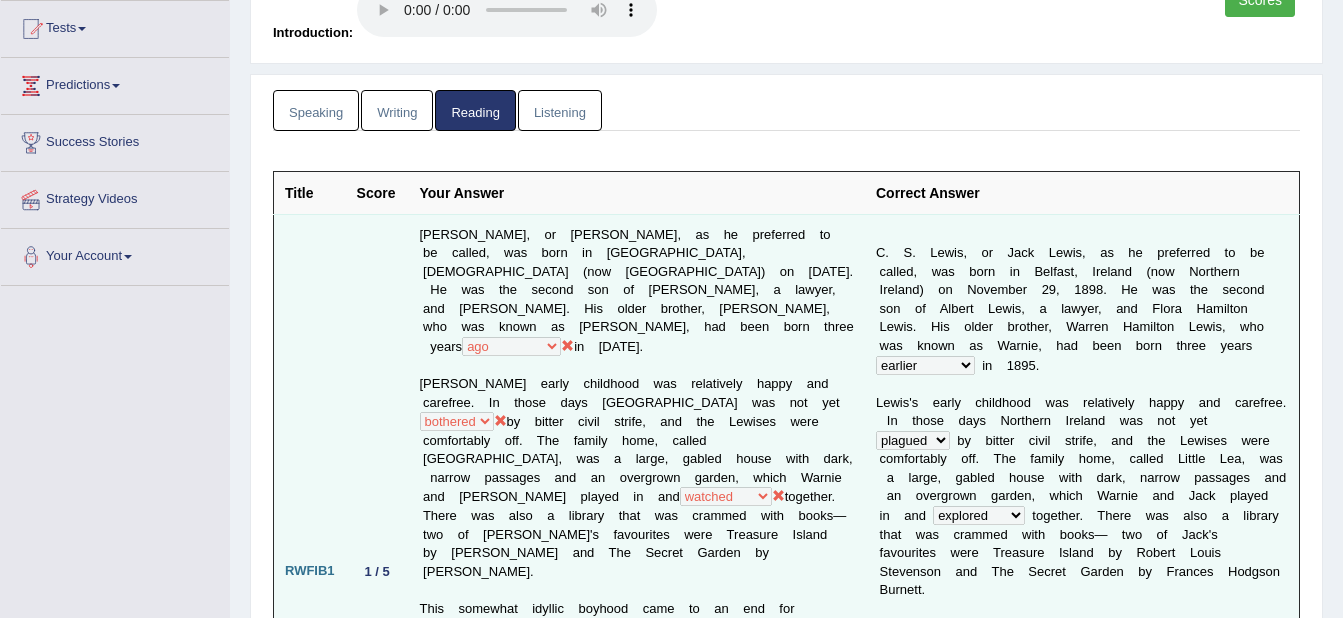 click at bounding box center [567, 345] 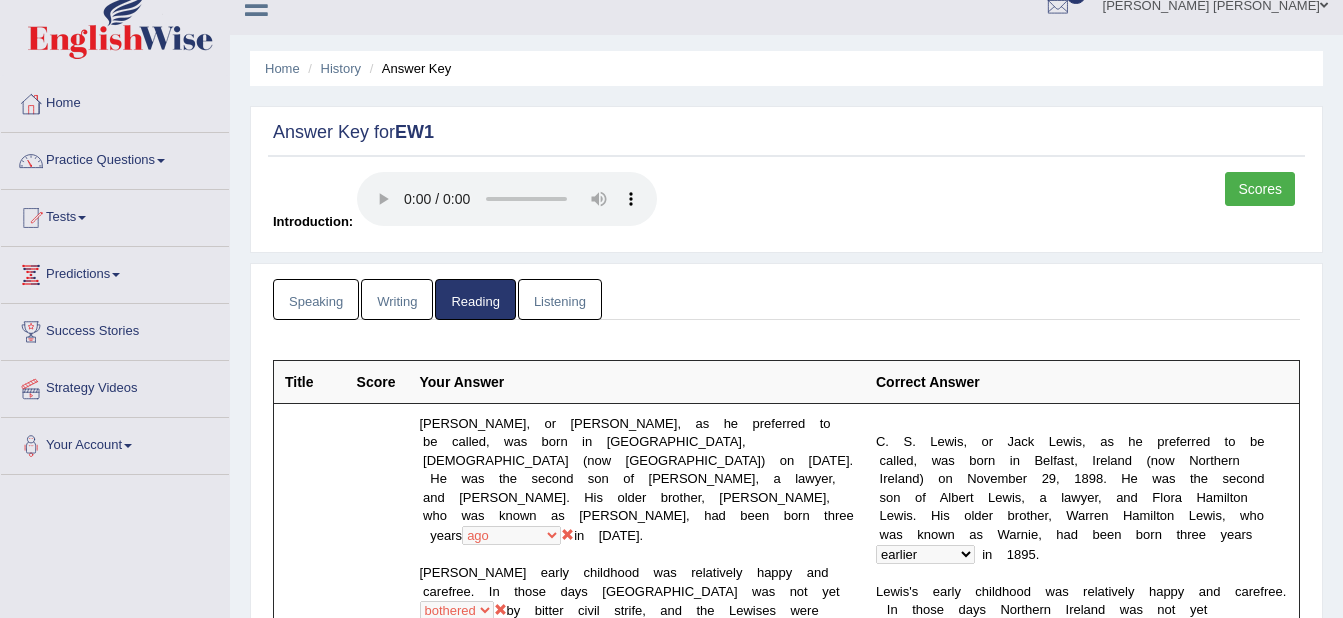 scroll, scrollTop: 0, scrollLeft: 0, axis: both 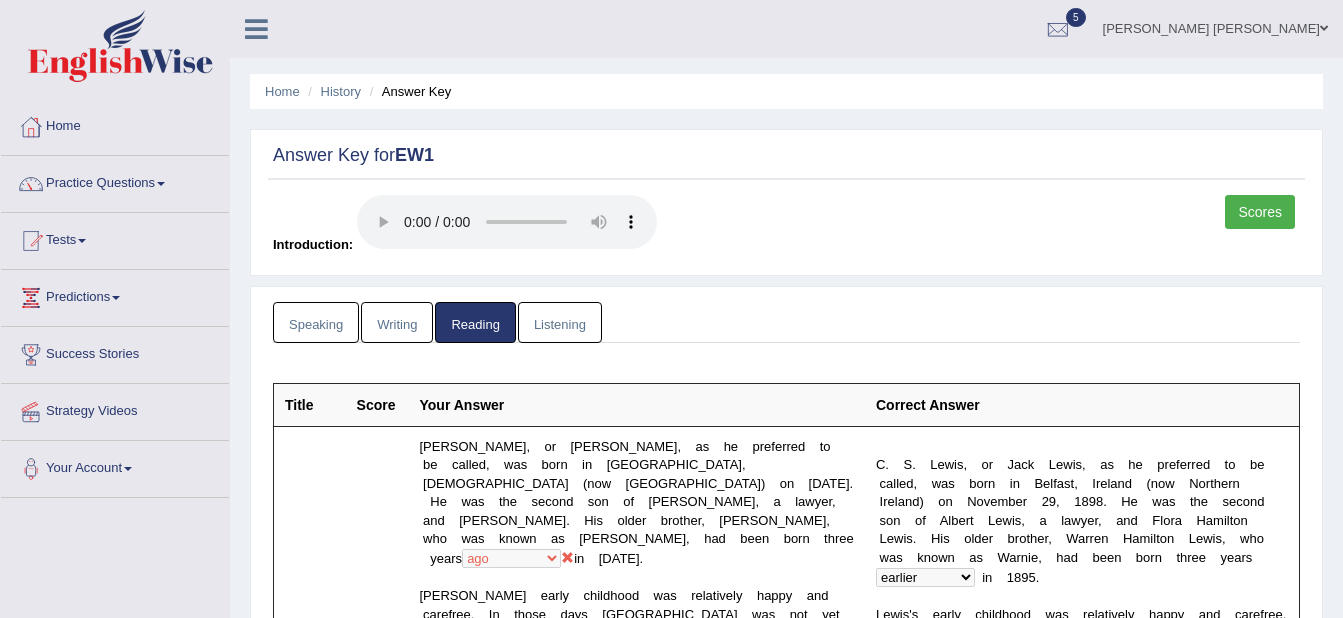 click on "Listening" at bounding box center [560, 322] 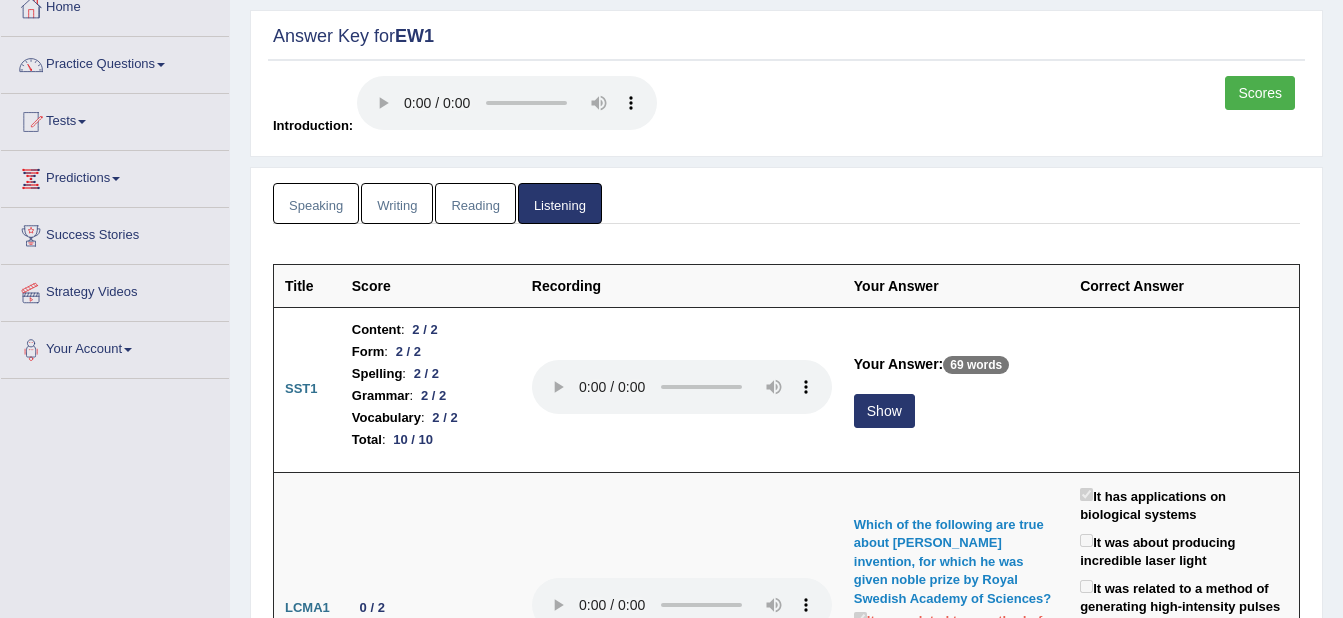 scroll, scrollTop: 122, scrollLeft: 0, axis: vertical 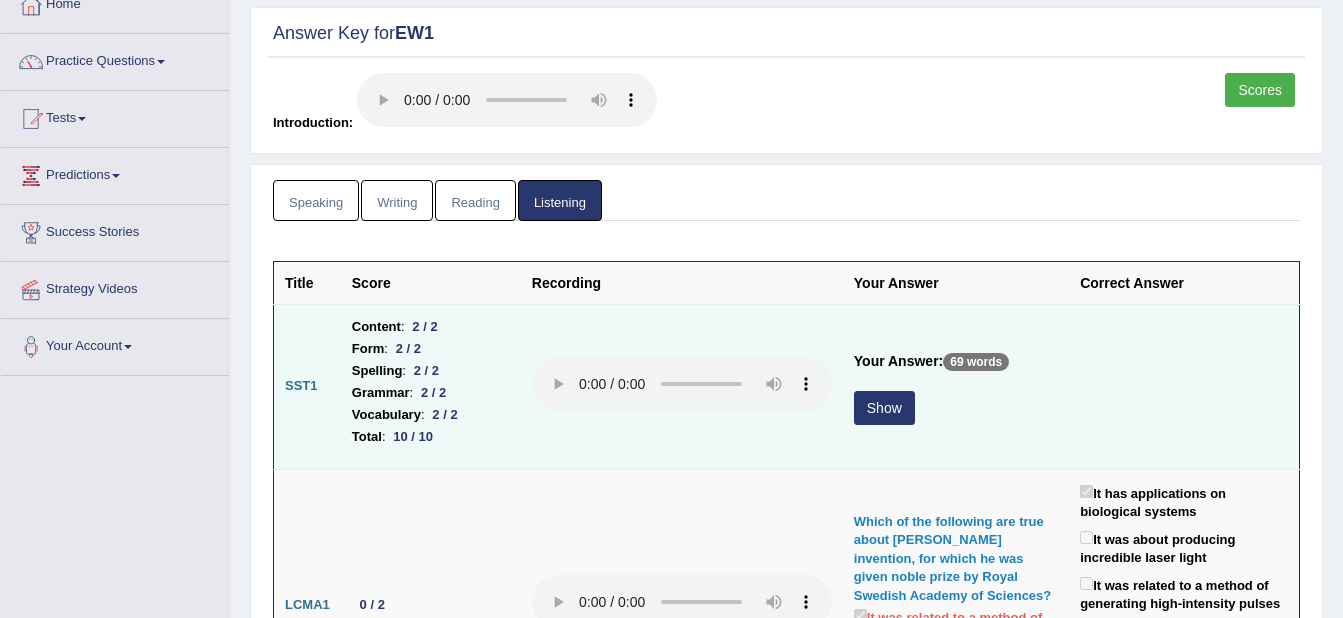 click on "Show" at bounding box center [884, 408] 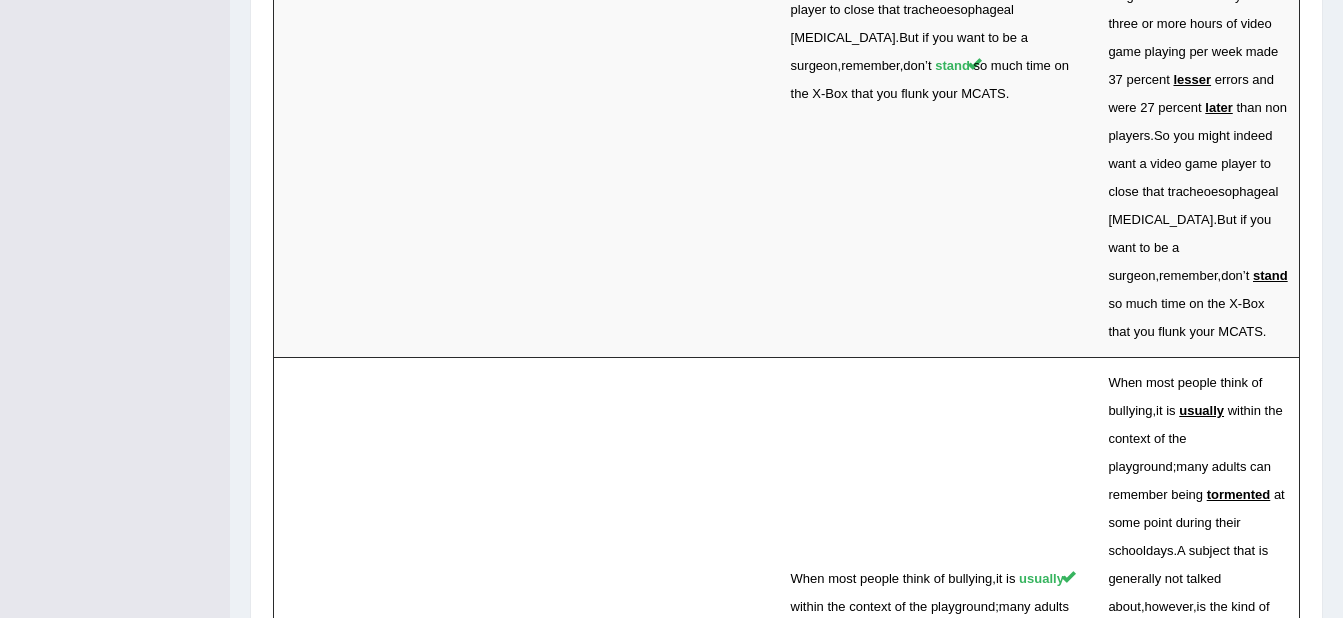 scroll, scrollTop: 5446, scrollLeft: 0, axis: vertical 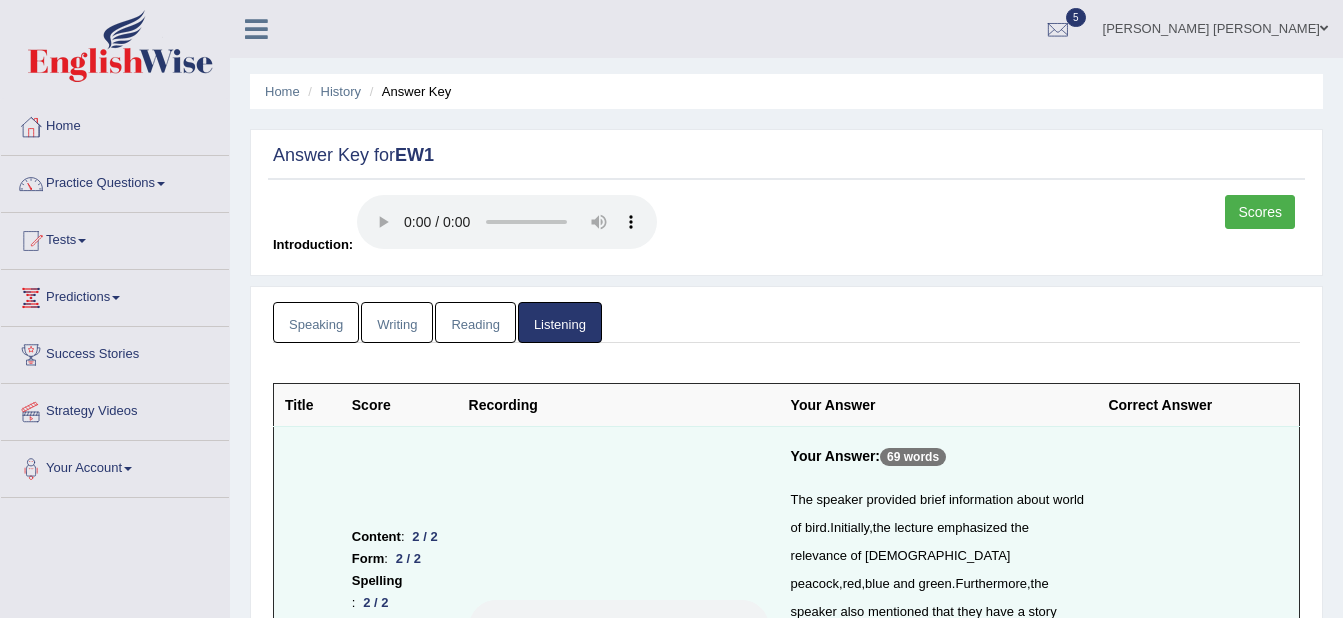 click on "Speaking" at bounding box center [316, 322] 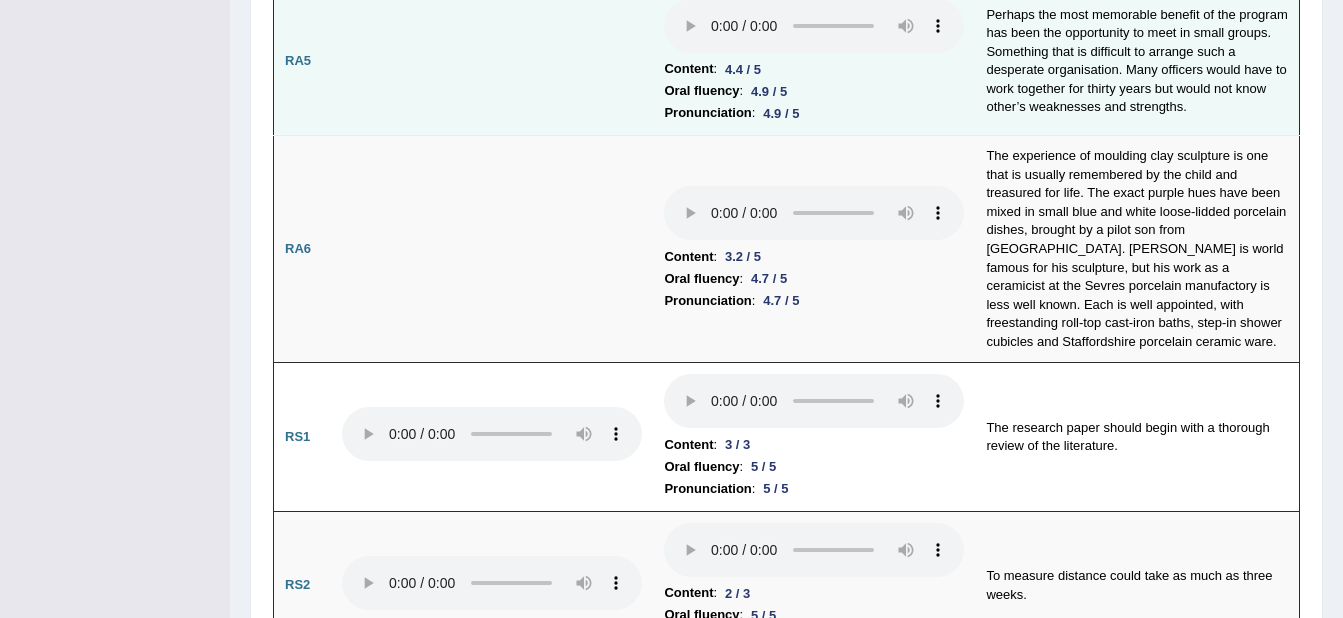 scroll, scrollTop: 1126, scrollLeft: 0, axis: vertical 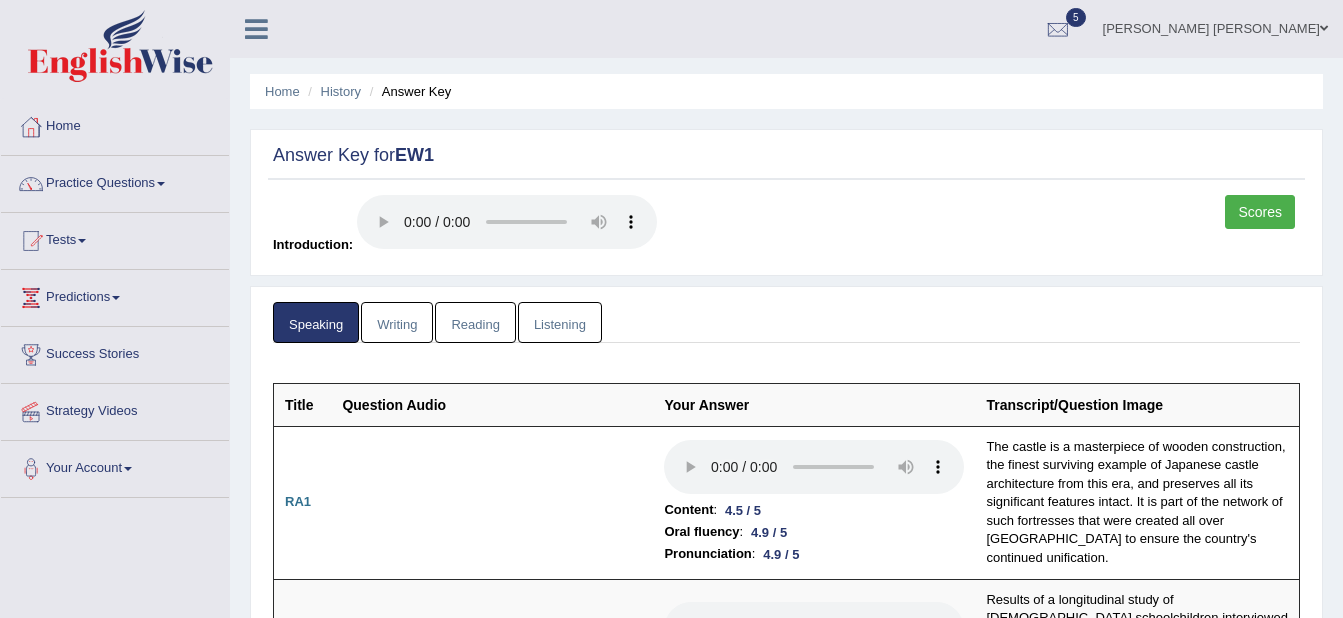click on "Writing" at bounding box center [397, 322] 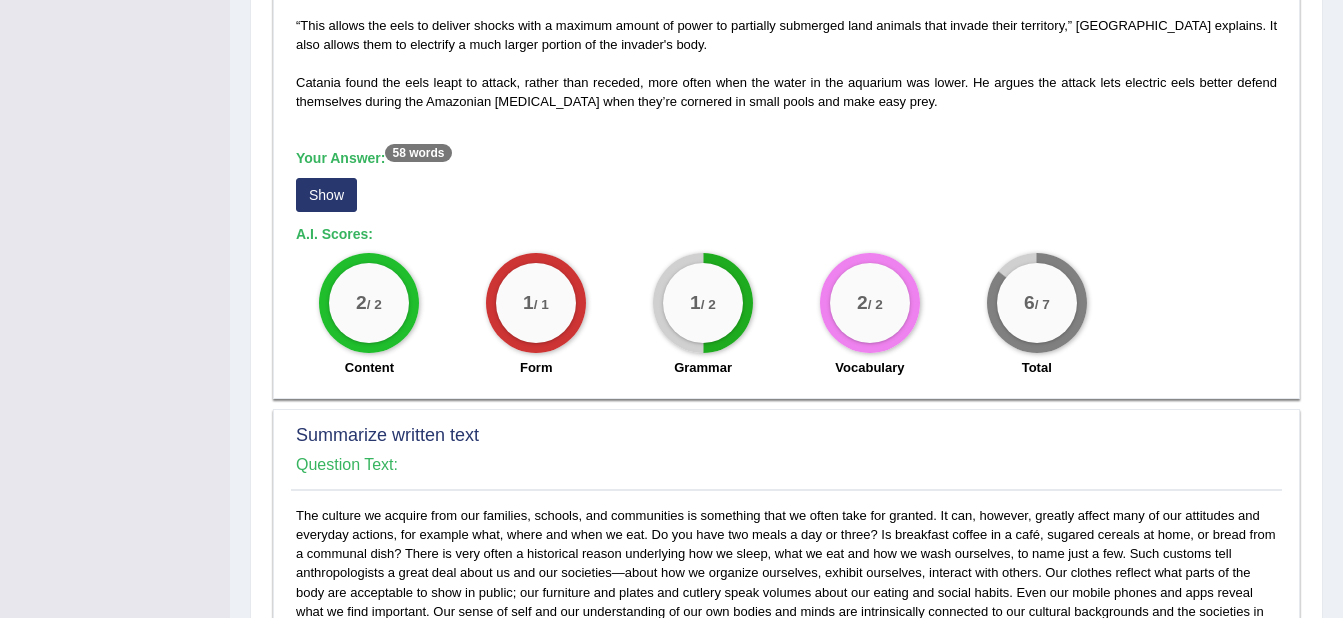 scroll, scrollTop: 731, scrollLeft: 0, axis: vertical 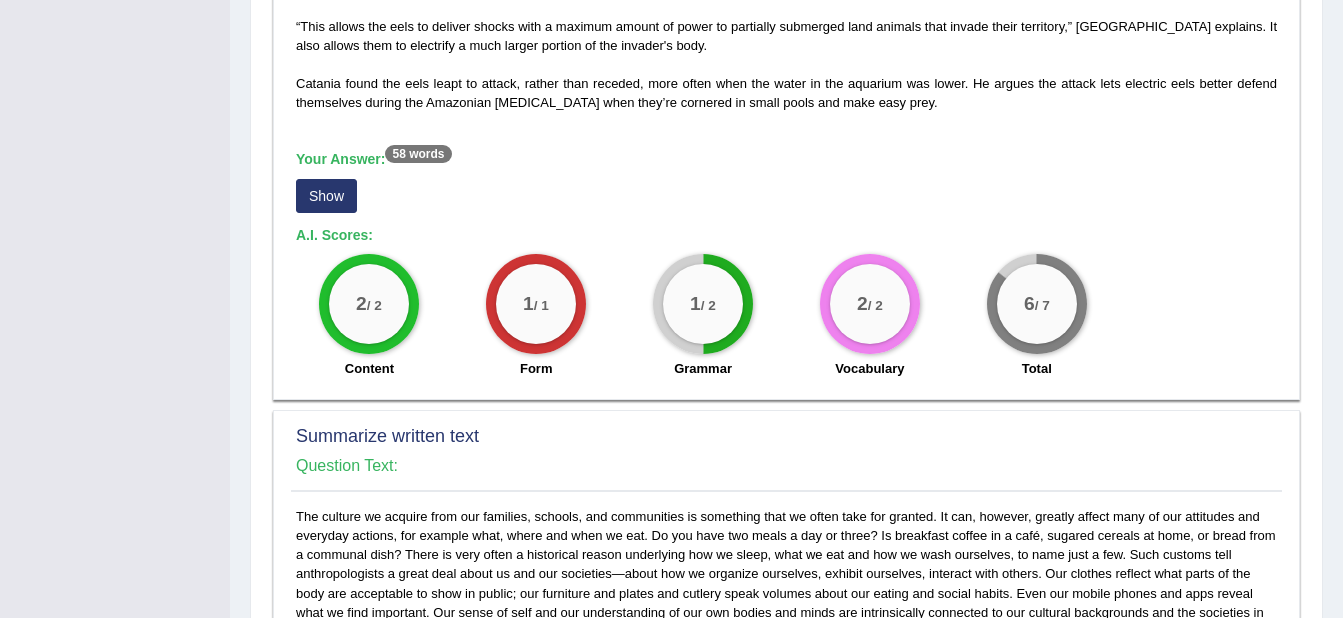 click on "Show" at bounding box center [326, 196] 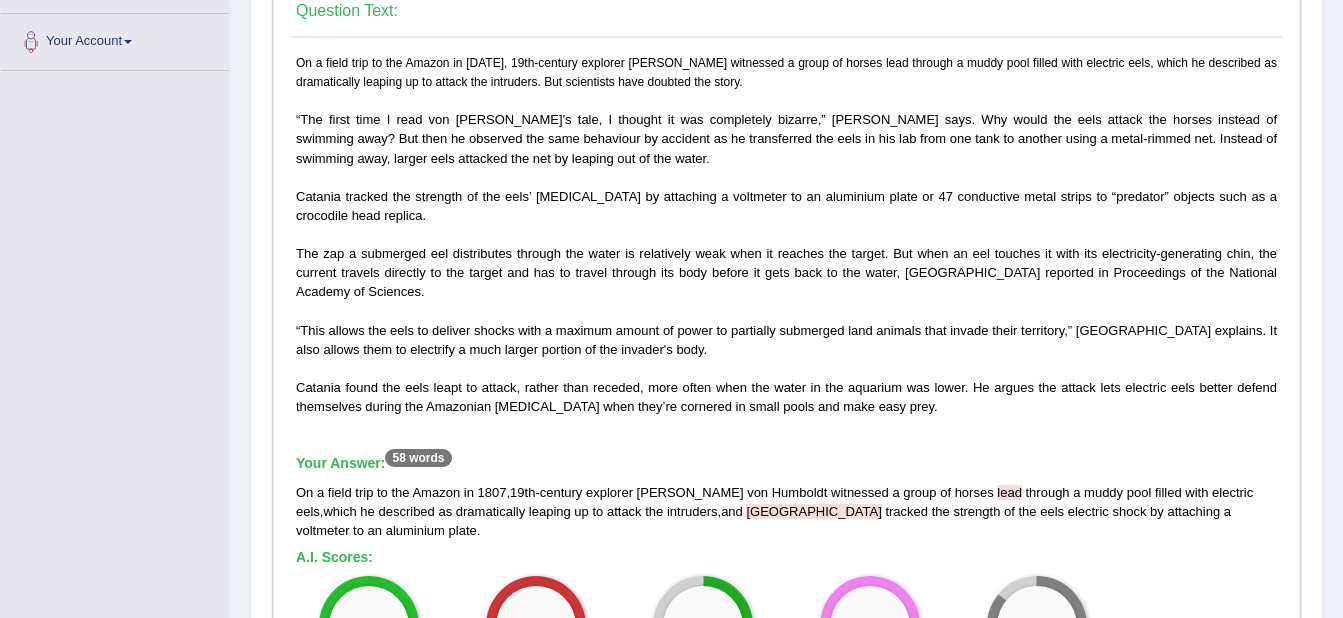 scroll, scrollTop: 425, scrollLeft: 0, axis: vertical 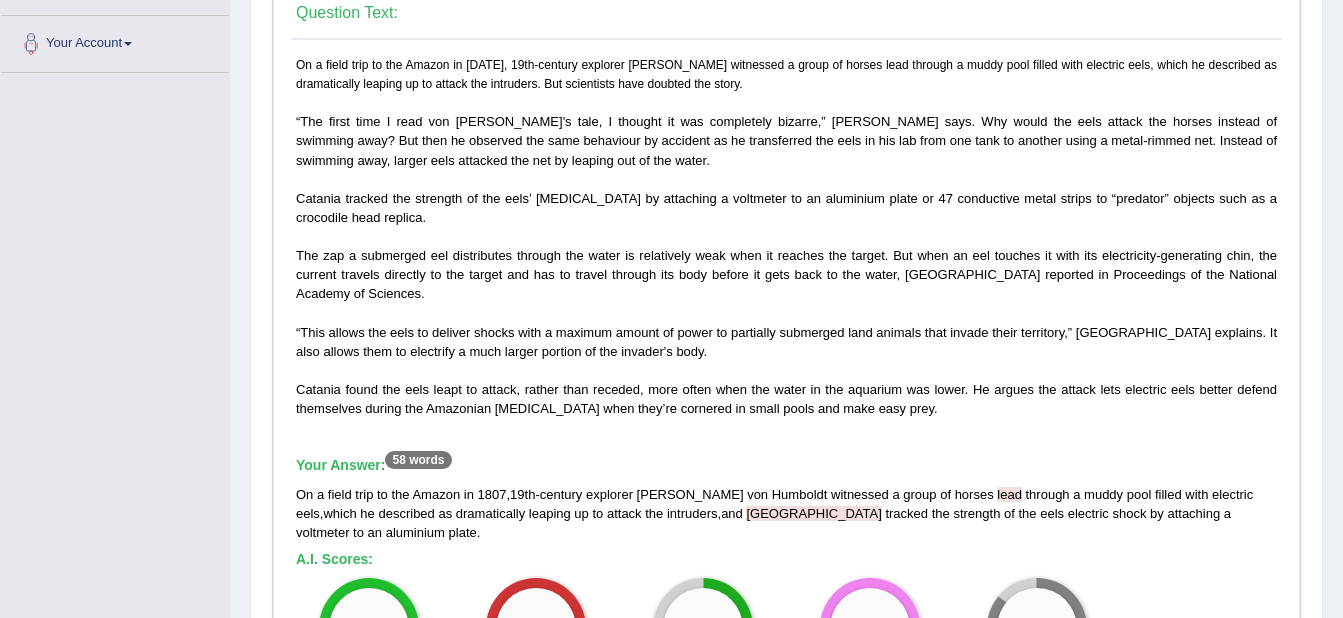 click on "On a field trip to the Amazon in 1807, 19th-century explorer Alexander von Humboldt witnessed a group of horses lead through a muddy pool filled with electric eels, which he described as dramatically leaping up to attack the intruders. But scientists have doubted the story. “The first time I read von Humboldt's tale, I thought it was completely bizarre,” Catania says. Why would the eels attack the horses instead of swimming away? But then he observed the same behaviour by accident as he transferred the eels in his lab from one tank to another using a metal-rimmed net. Instead of swimming away, larger eels attacked the net by leaping out of the water. Catania tracked the strength of the eels’ electric shock by attaching a voltmeter to an aluminium plate or 47 conductive metal strips to “predator” objects such as a crocodile head replica. 										 Your Answer:  58 words On   a   field   trip   to   the   Amazon   in   1807 ,  19th - century   explorer   Alexander   von   Humboldt     a" at bounding box center [786, 384] 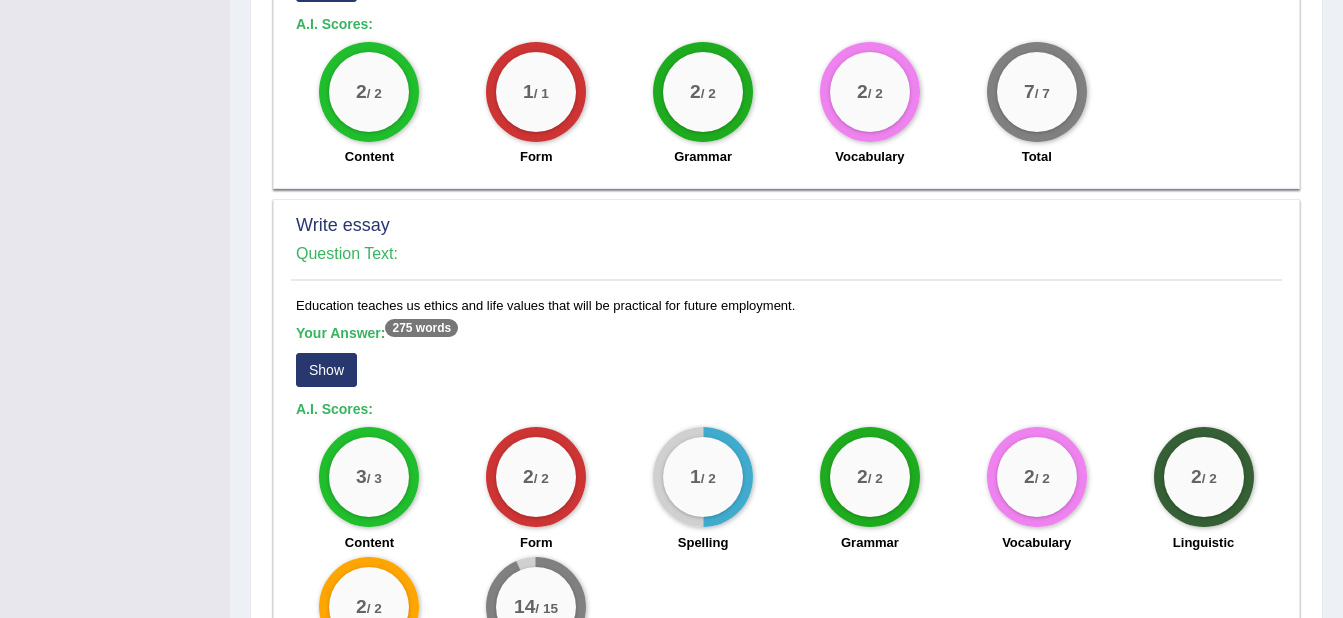 scroll, scrollTop: 1575, scrollLeft: 0, axis: vertical 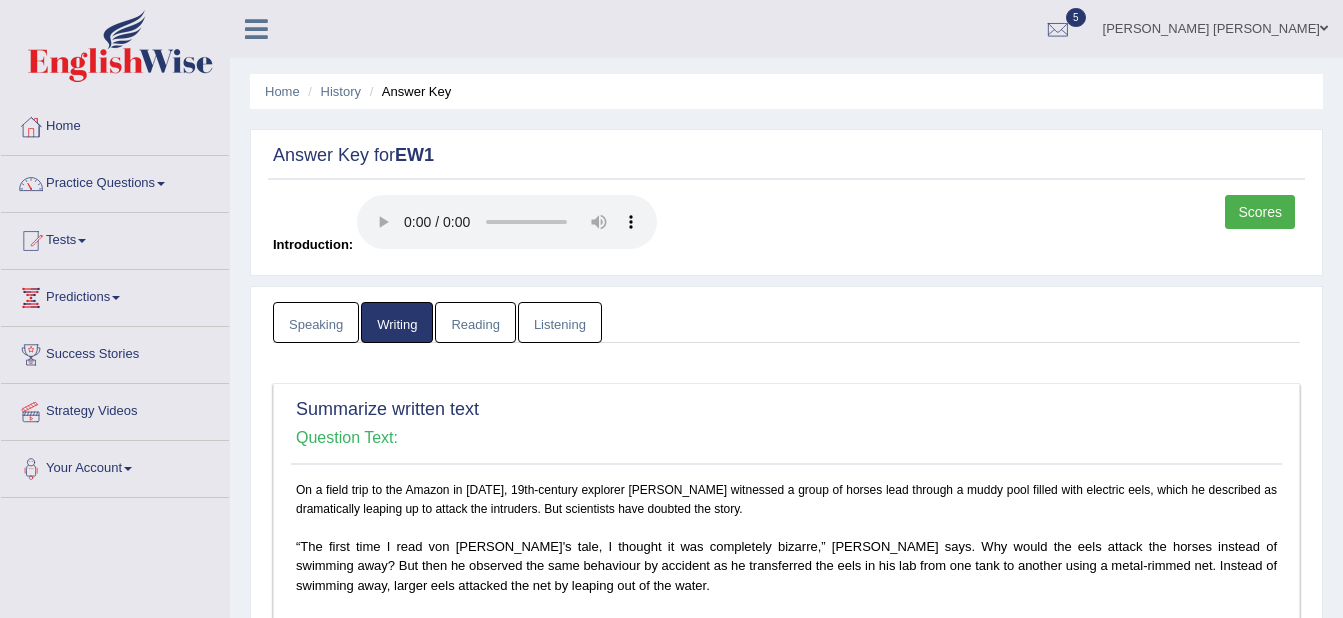 click on "Scores" at bounding box center [1260, 212] 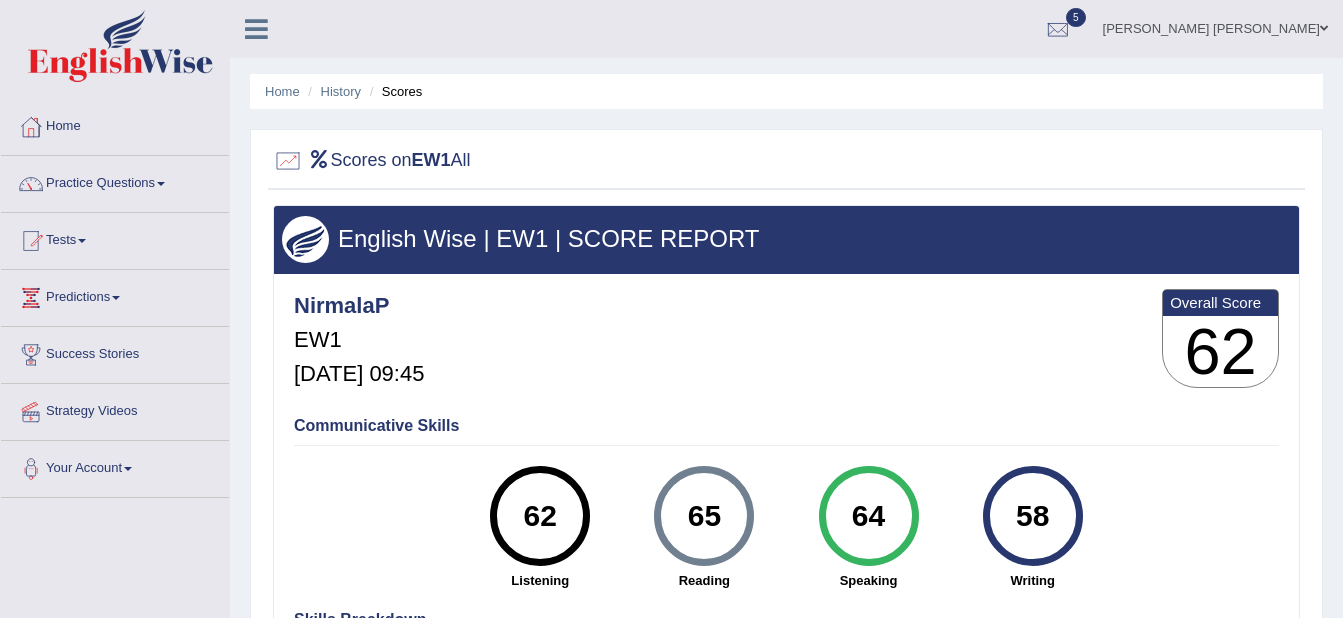 scroll, scrollTop: 0, scrollLeft: 0, axis: both 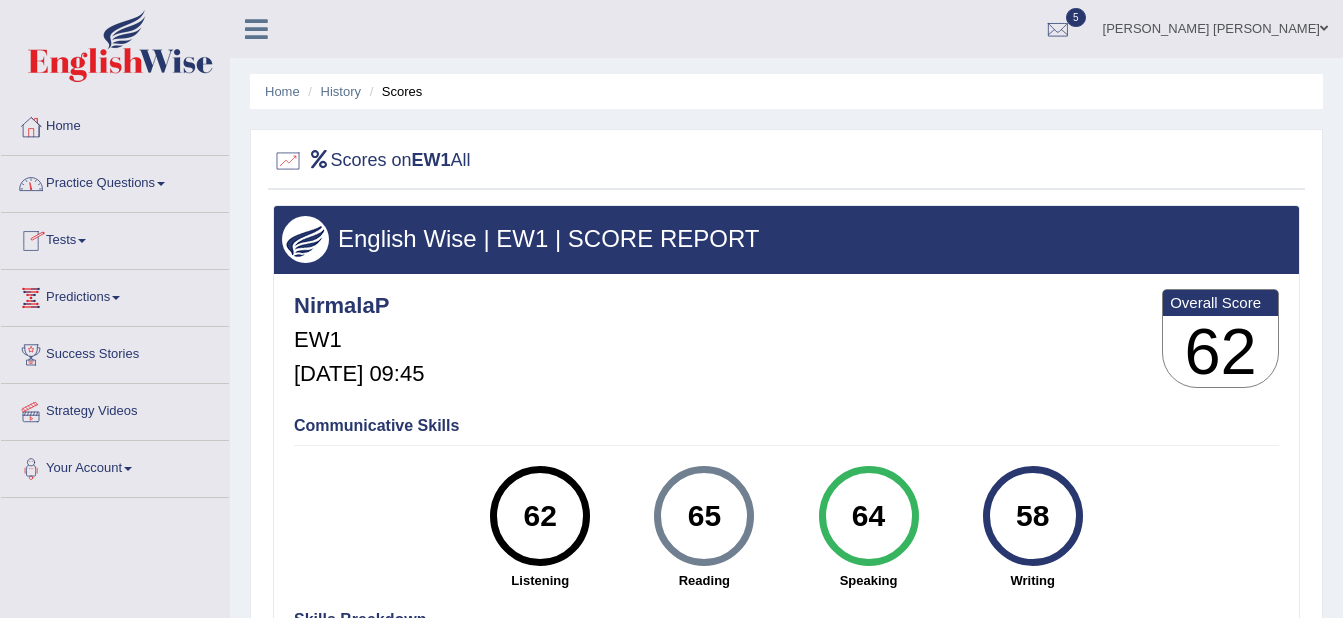 click on "Practice Questions" at bounding box center [115, 181] 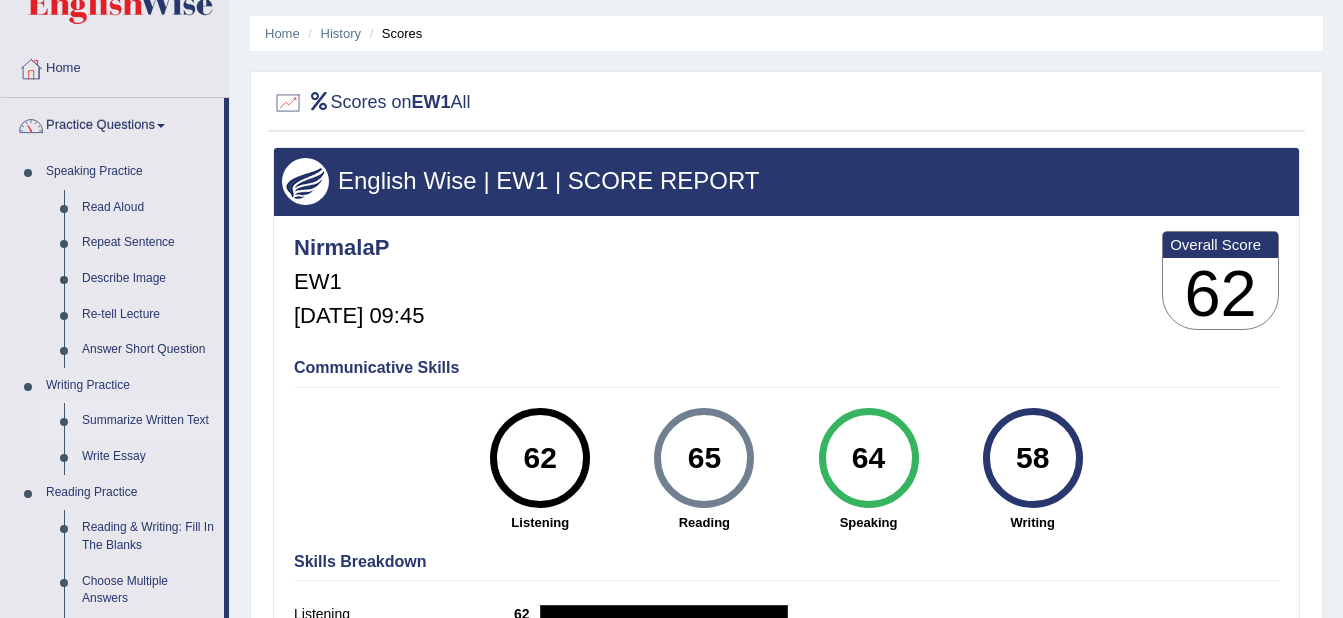 scroll, scrollTop: 59, scrollLeft: 0, axis: vertical 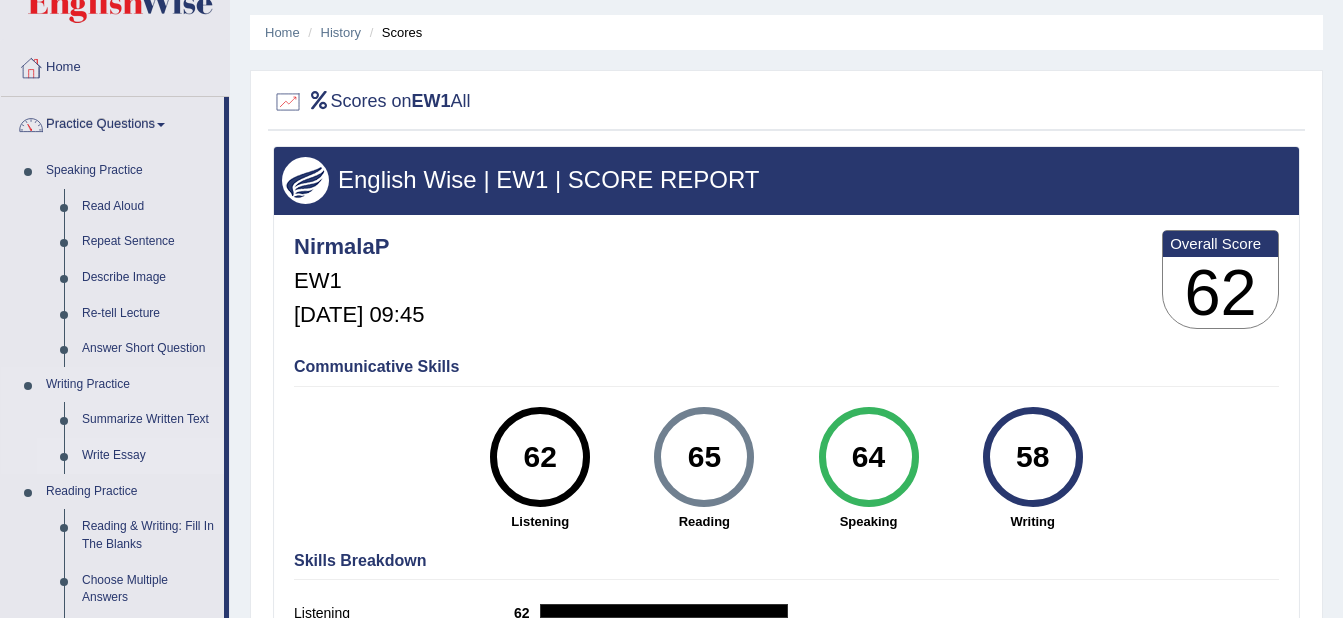 click on "Write Essay" at bounding box center (148, 456) 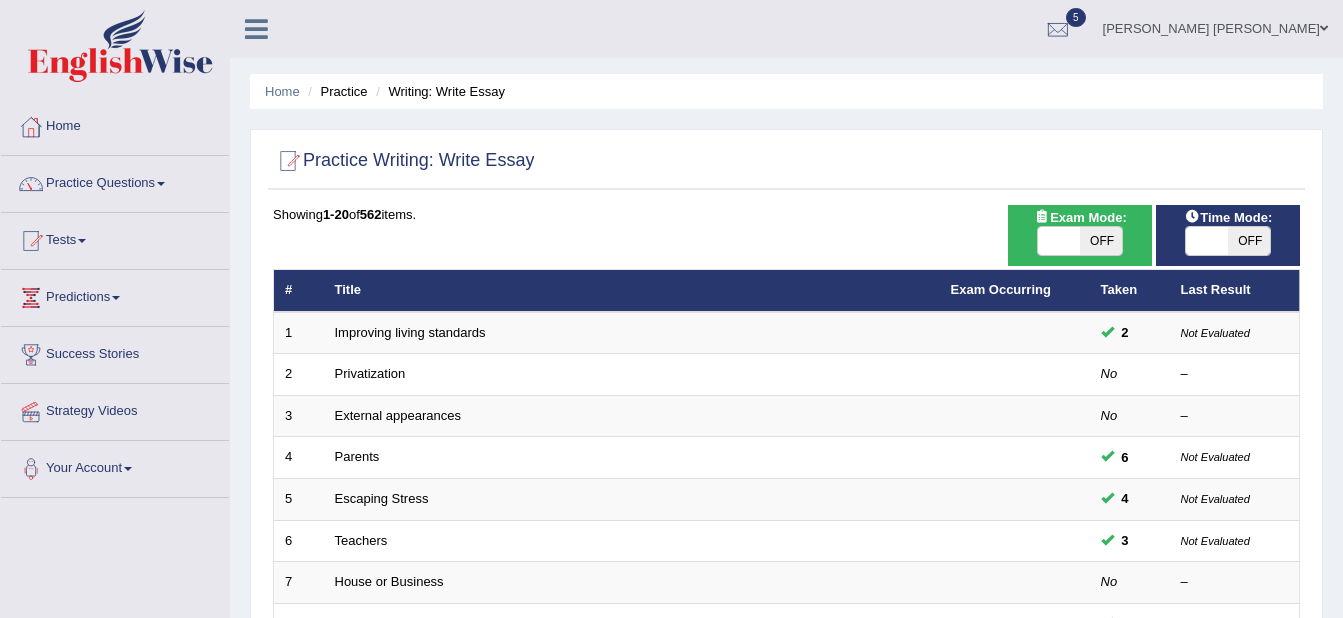 scroll, scrollTop: 0, scrollLeft: 0, axis: both 